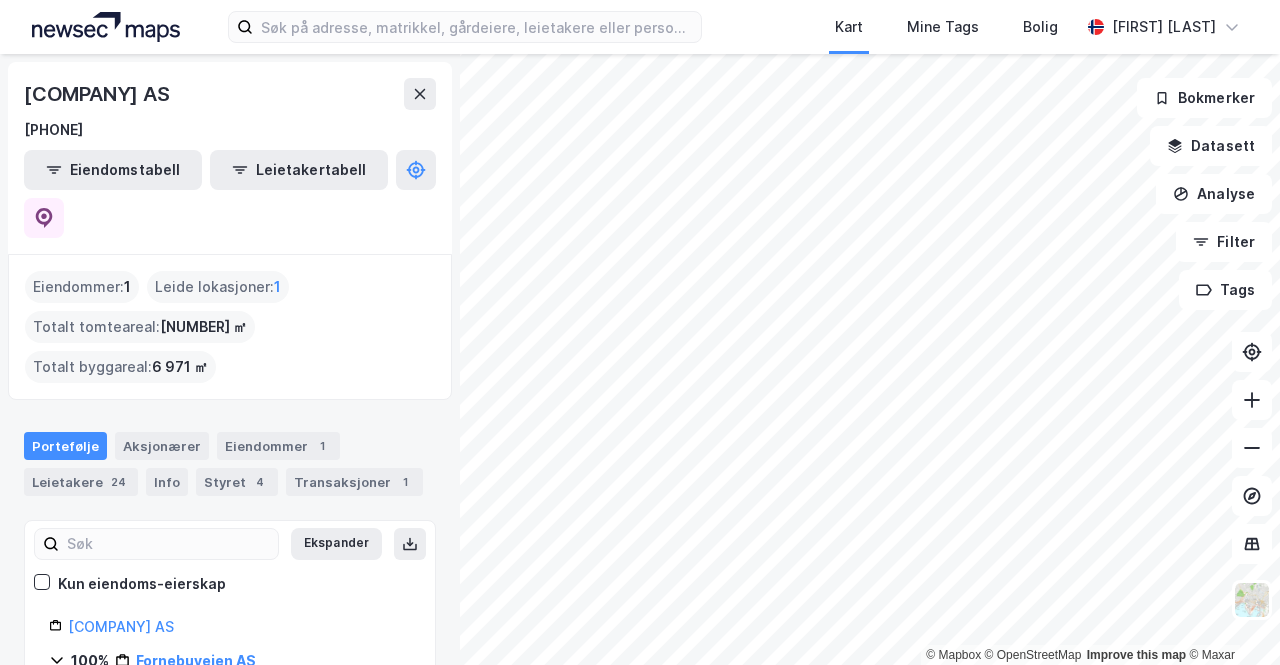 scroll, scrollTop: 0, scrollLeft: 0, axis: both 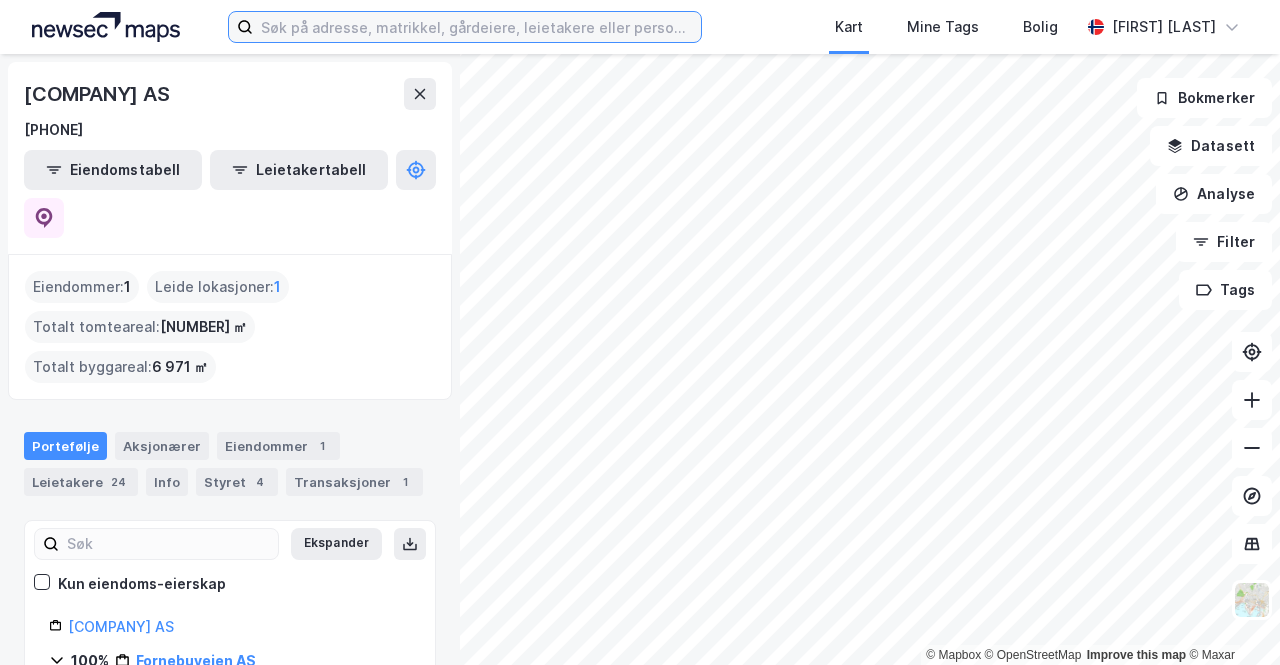 click at bounding box center [477, 27] 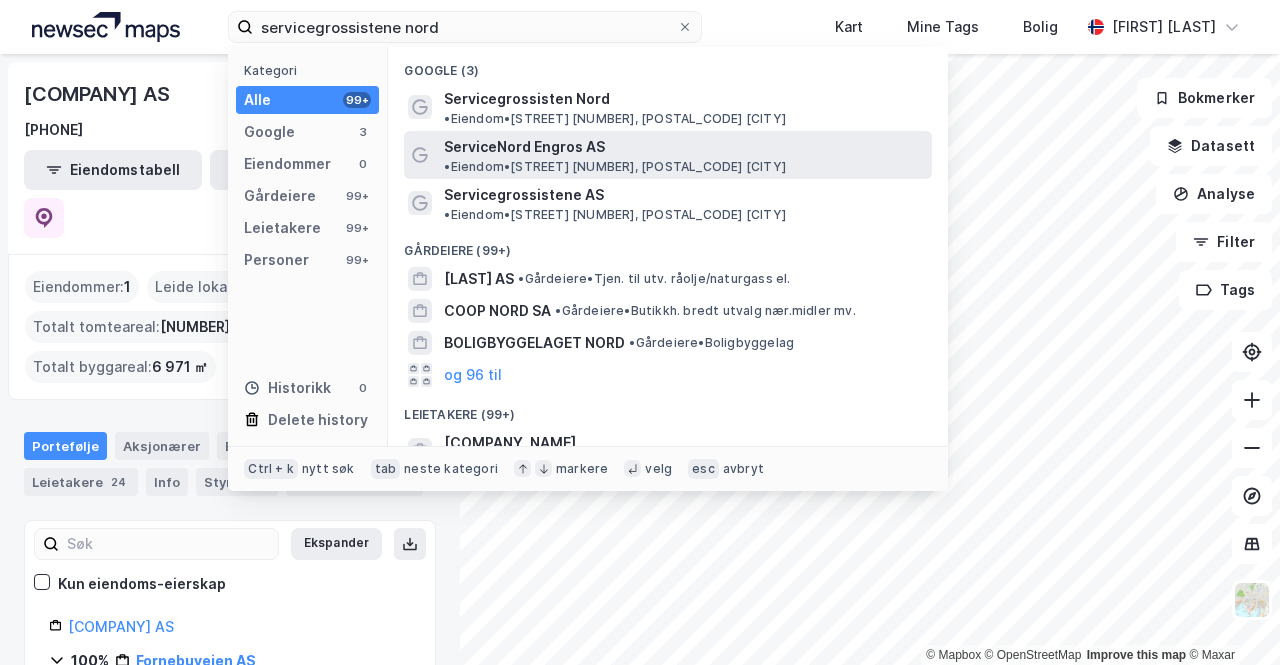 click on "& [PROPERTY_TYPE] & [STREET] [NUMBER], [POSTAL_CODE] [CITY]" at bounding box center (615, 167) 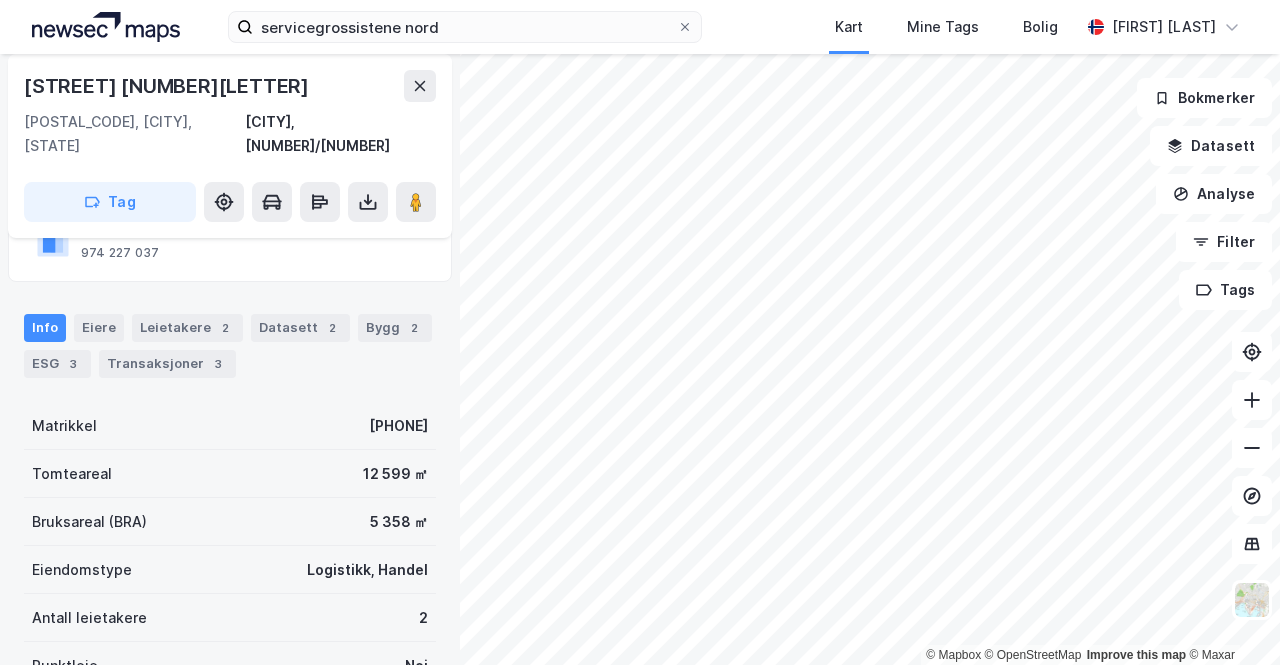 scroll, scrollTop: 0, scrollLeft: 0, axis: both 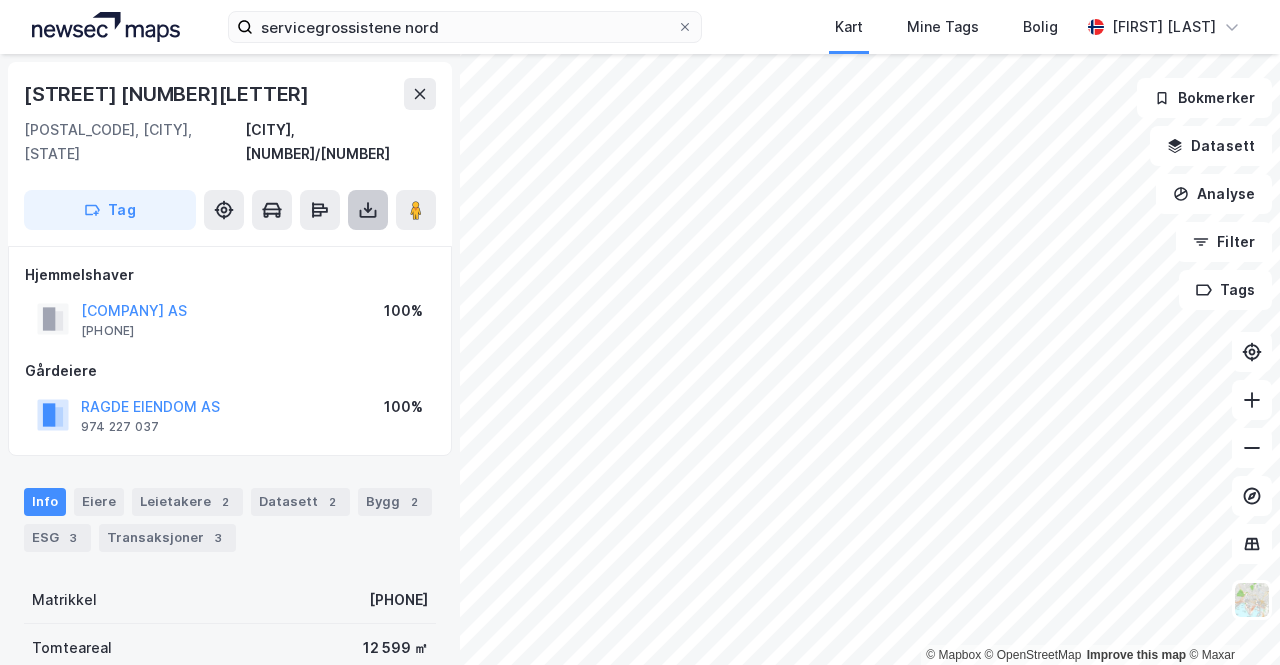 click 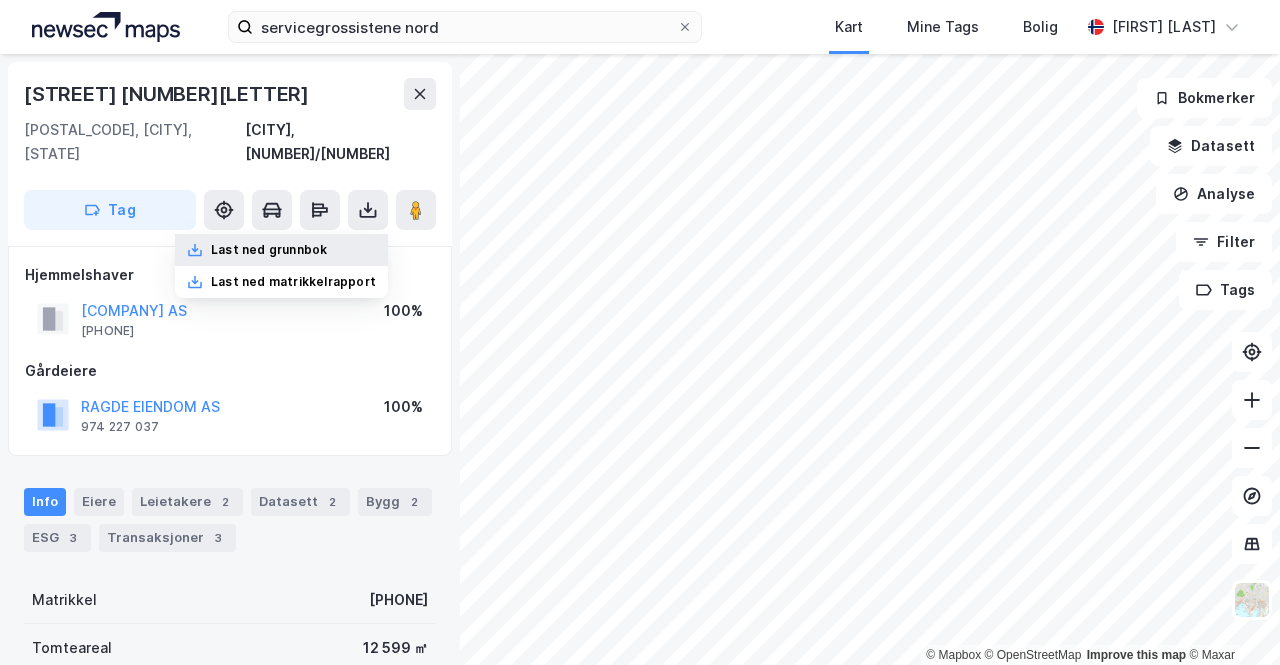 click on "Last ned grunnbok" at bounding box center [269, 250] 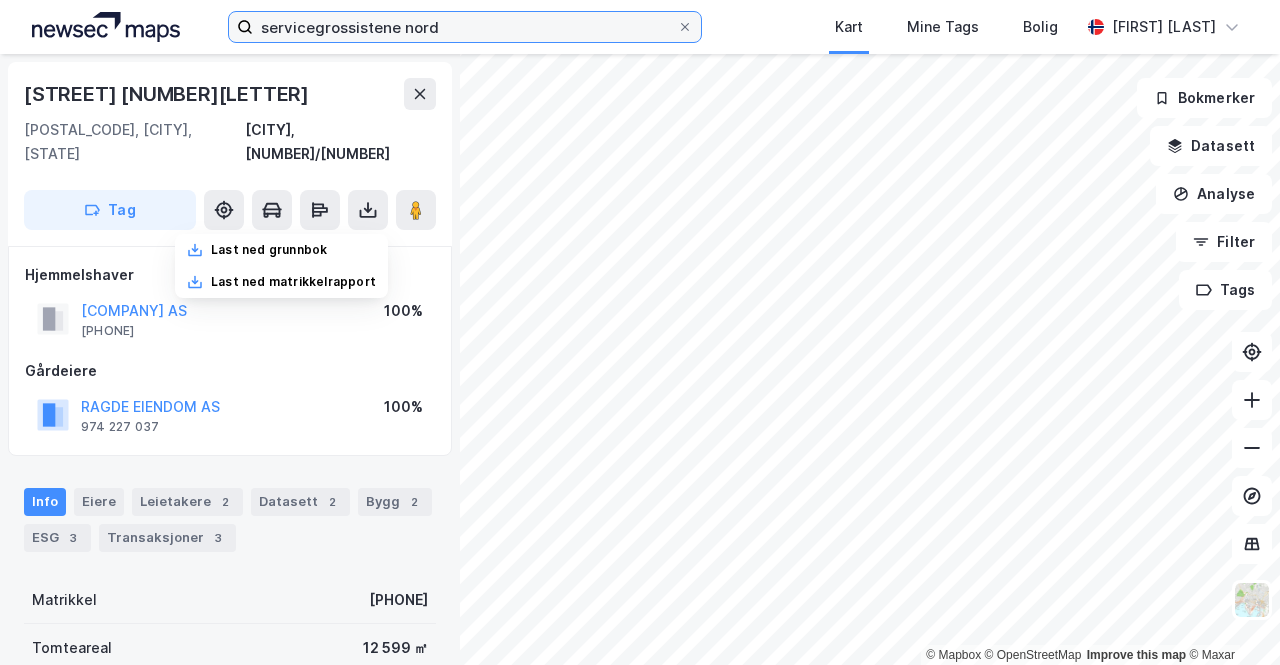 click on "servicegrossistene nord" at bounding box center [465, 27] 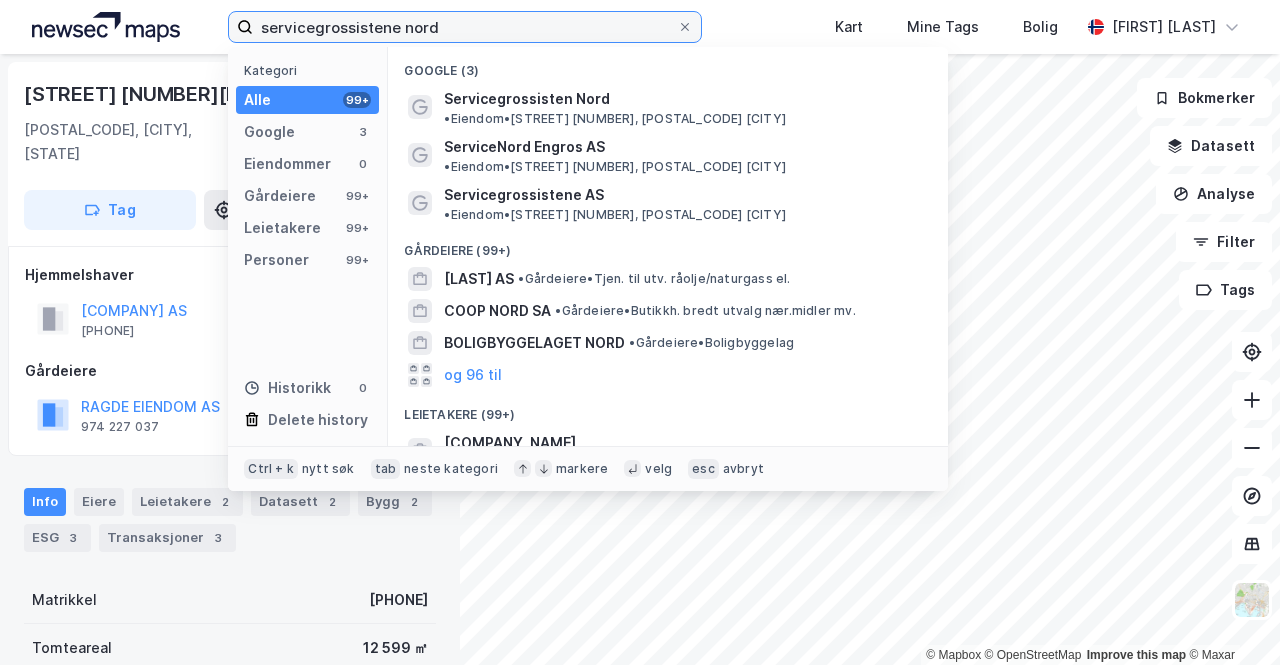 click on "servicegrossistene nord" at bounding box center [465, 27] 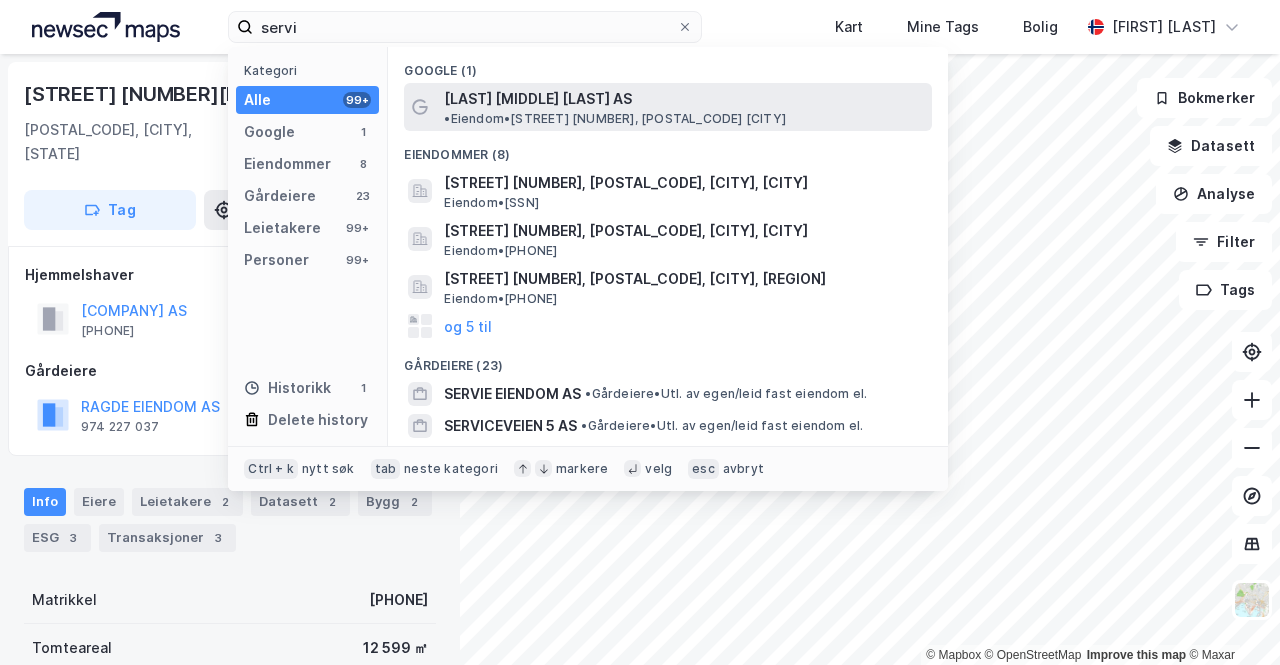 click on "[LAST] [MIDDLE] [LAST] AS" at bounding box center (538, 99) 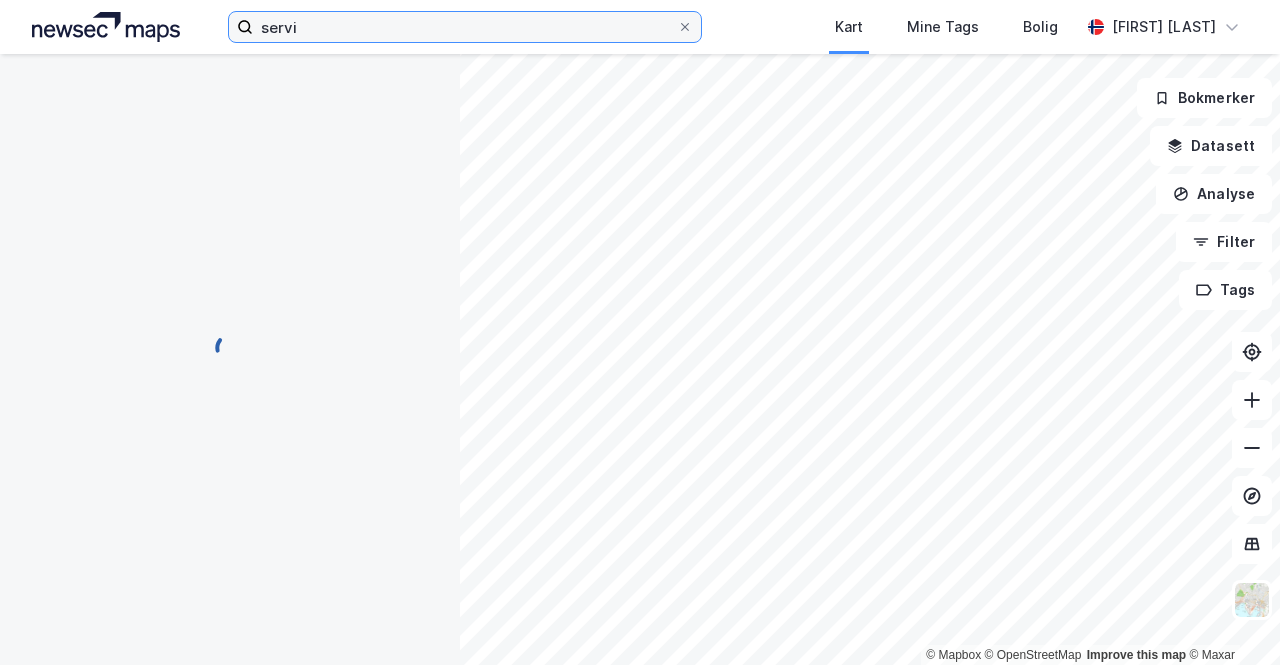 click on "servi" at bounding box center [465, 27] 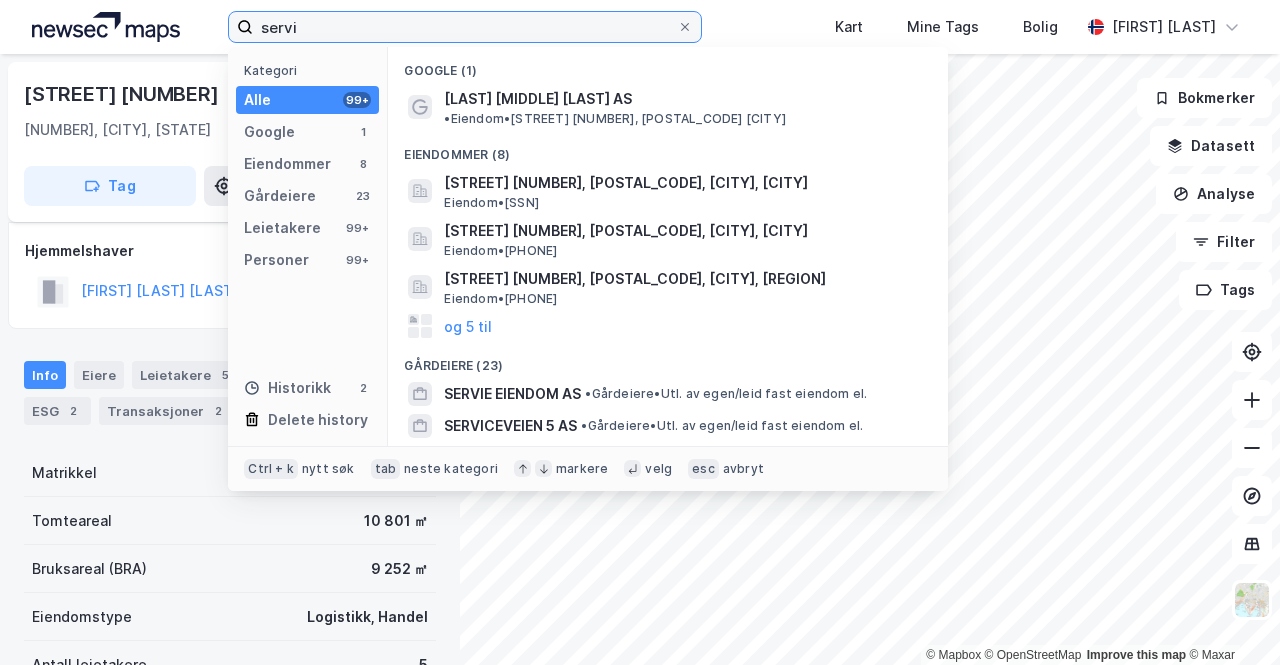 scroll, scrollTop: 11, scrollLeft: 0, axis: vertical 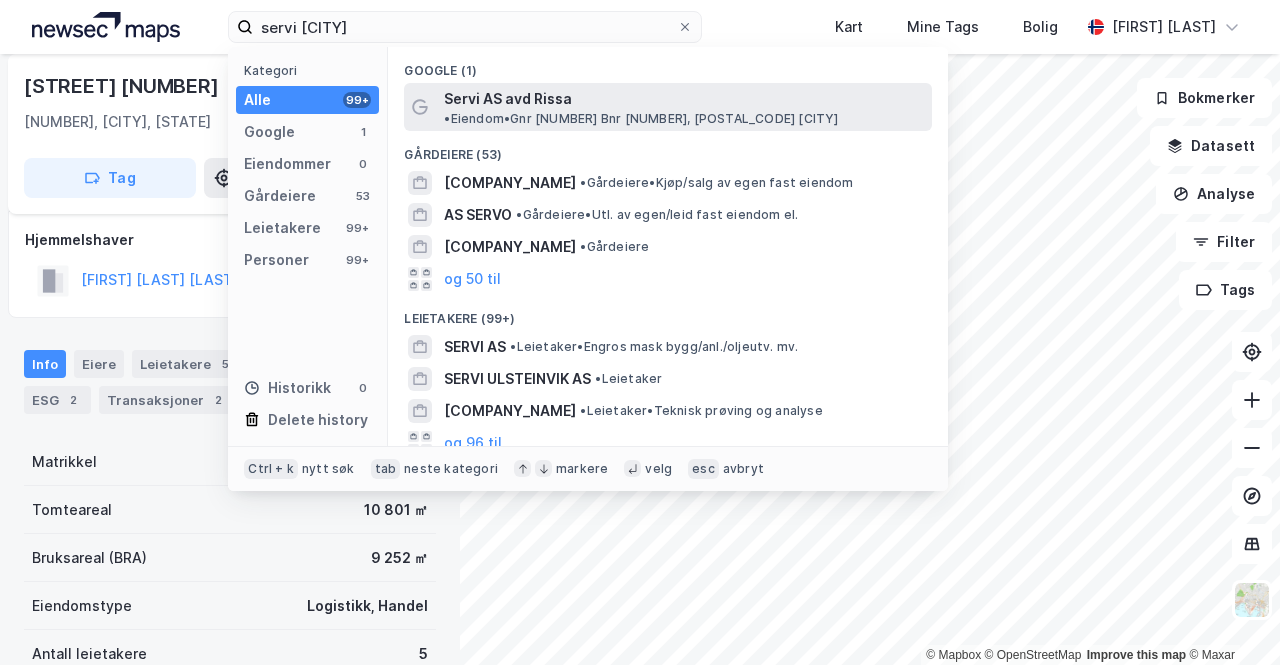 click on "Servi AS avd Rissa" at bounding box center (508, 99) 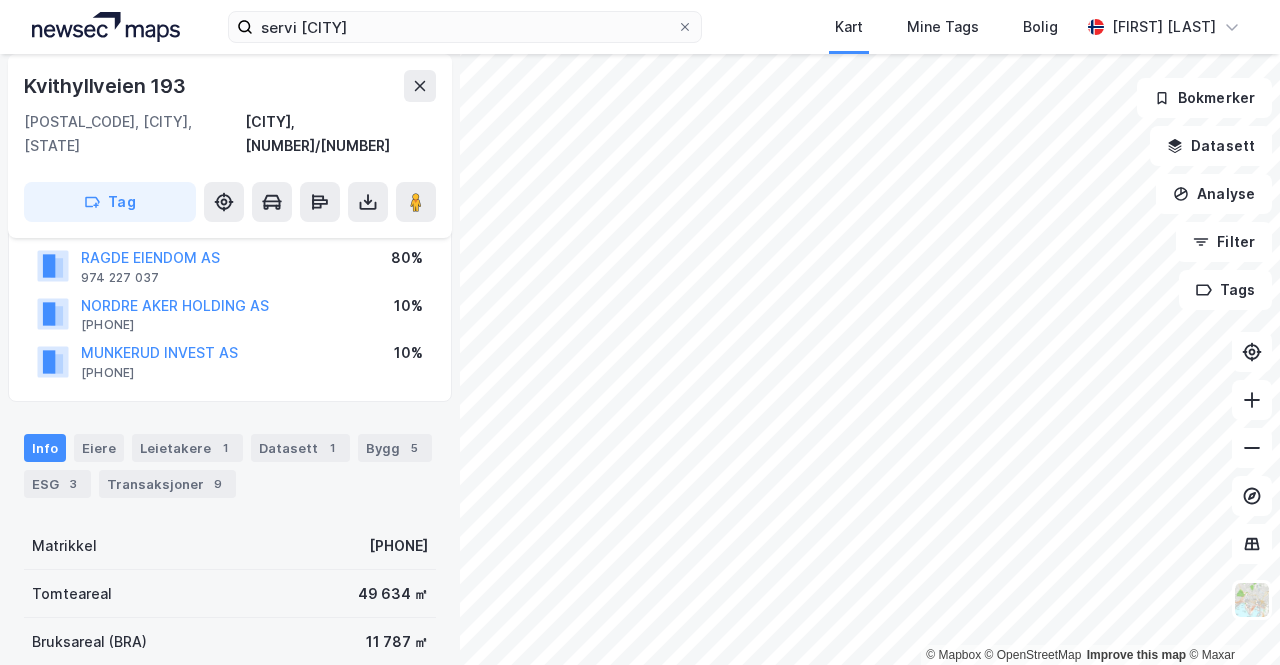 scroll, scrollTop: 151, scrollLeft: 0, axis: vertical 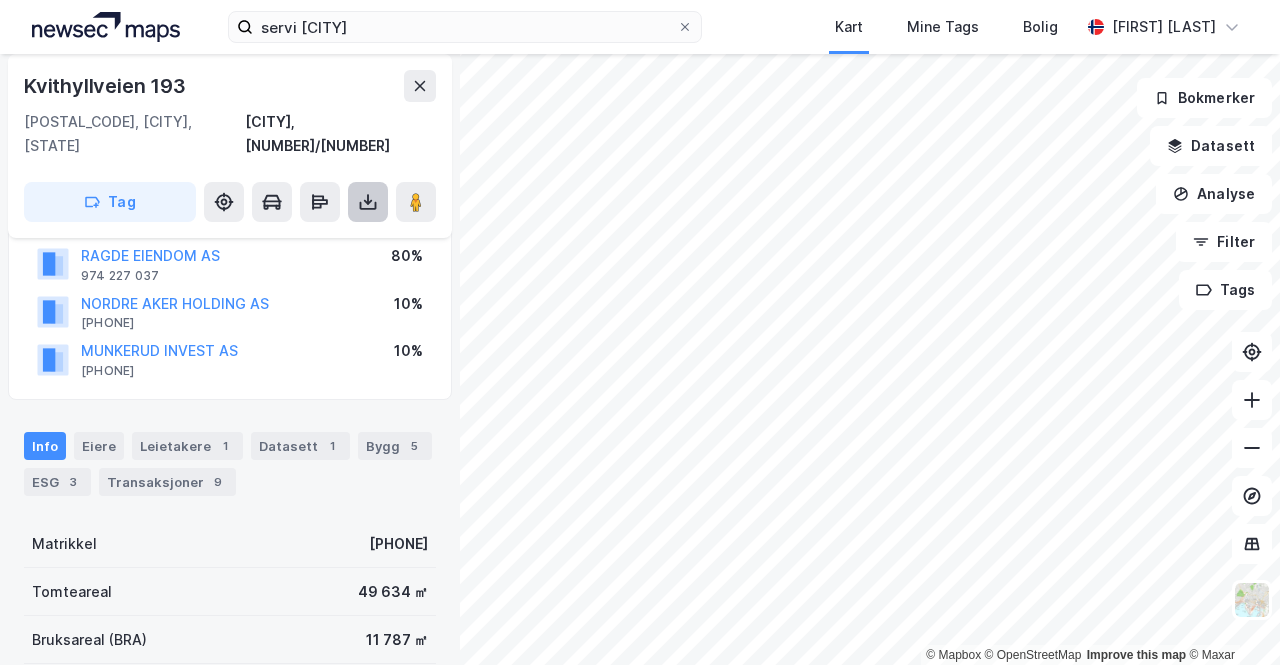 click 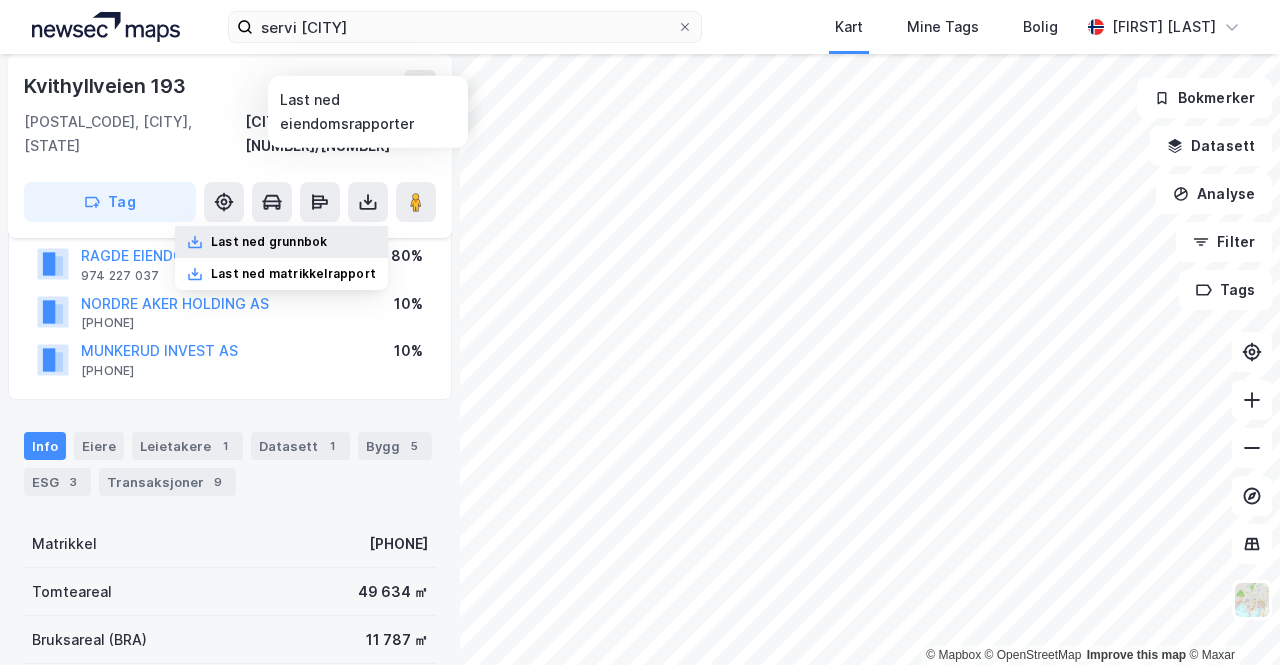 click on "Last ned grunnbok" at bounding box center (269, 242) 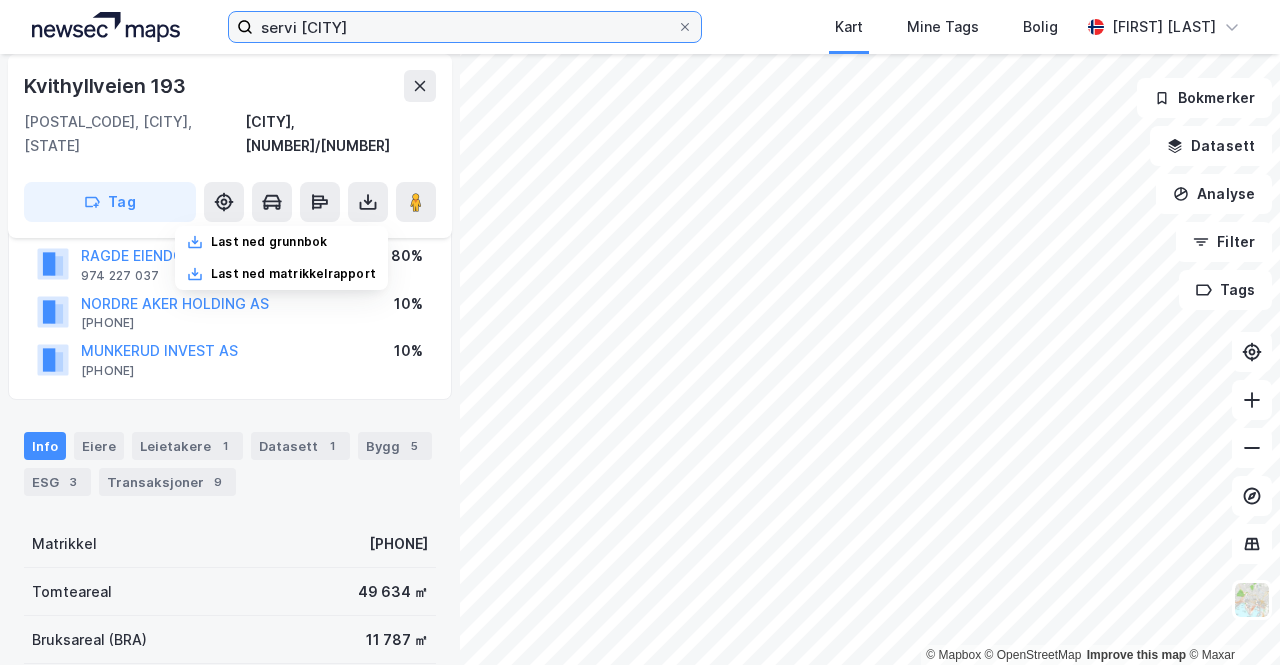 click on "servi [CITY]" at bounding box center [465, 27] 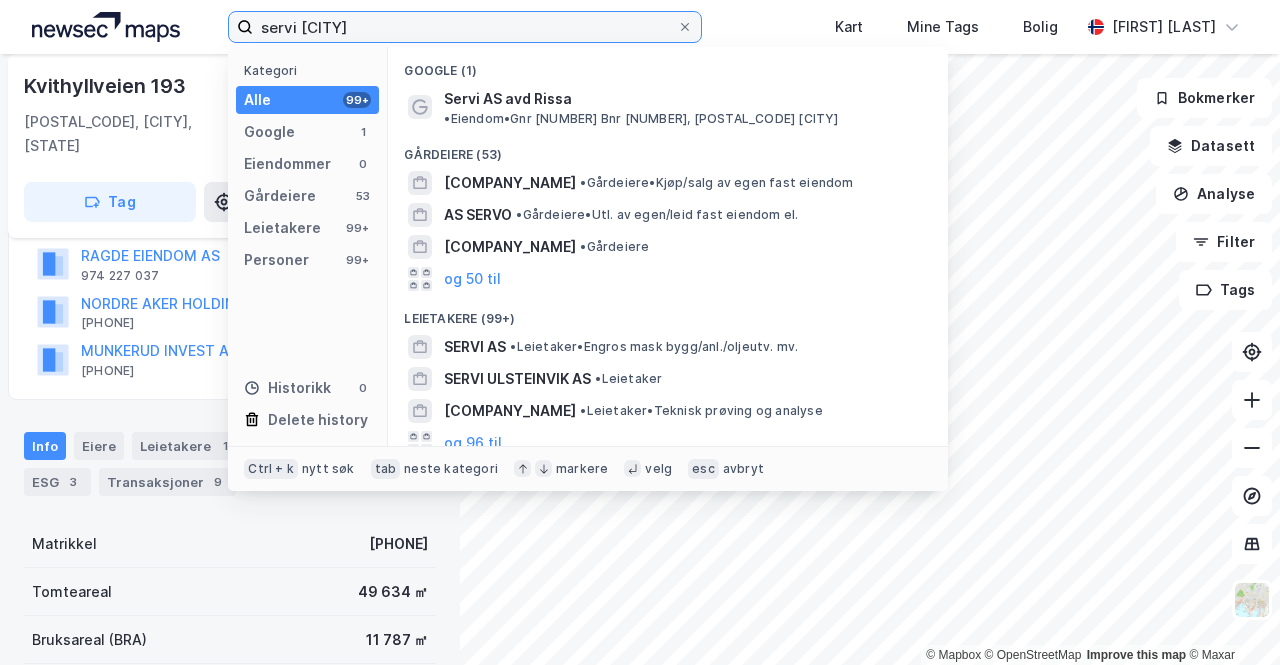 click on "servi [CITY]" at bounding box center [465, 27] 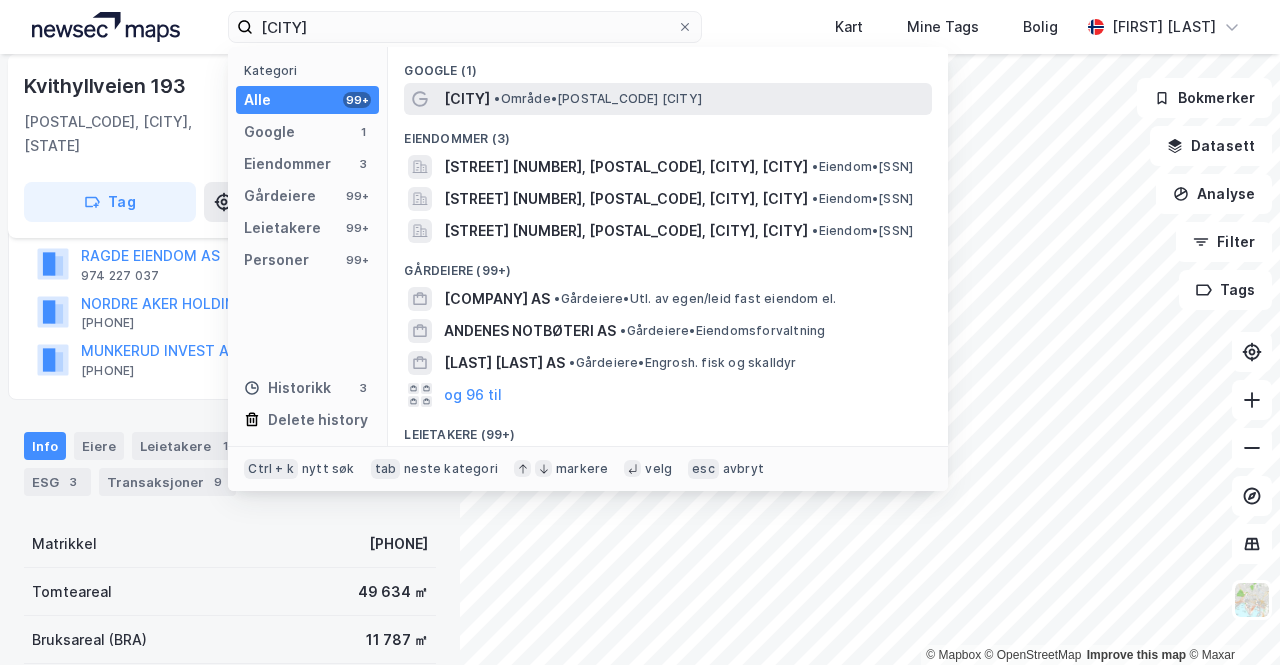 click on "& [CITY] & [POSTAL_CODE] [CITY]" at bounding box center [598, 99] 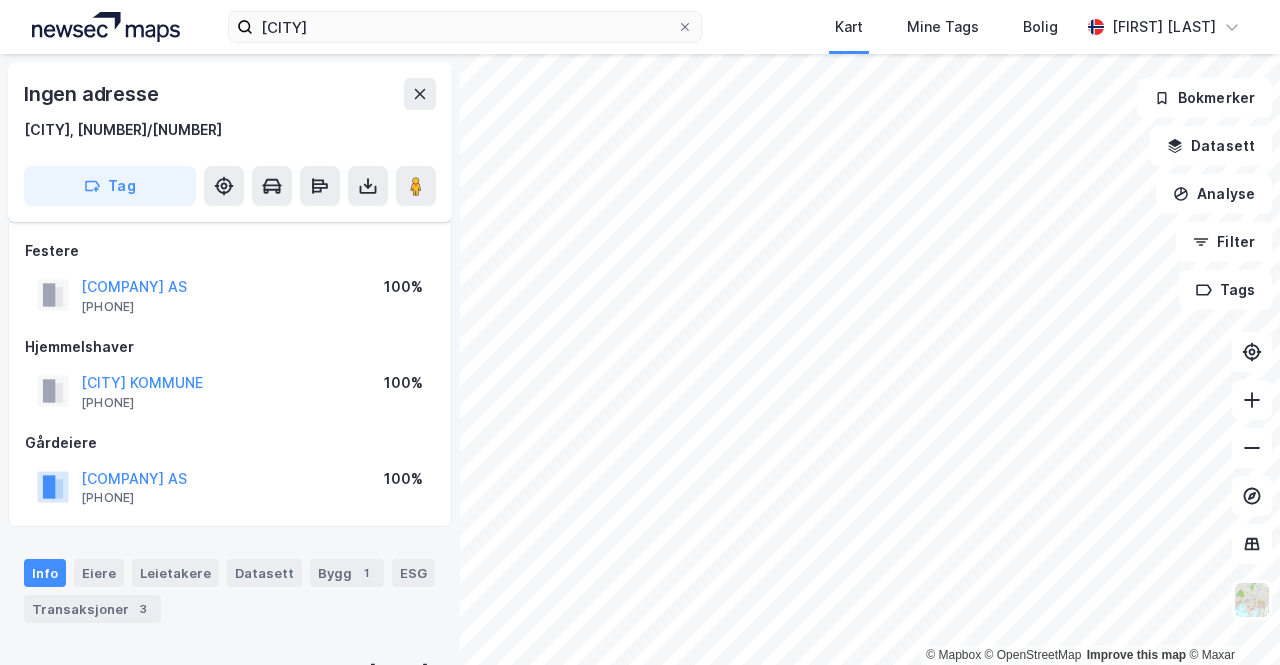 scroll, scrollTop: 151, scrollLeft: 0, axis: vertical 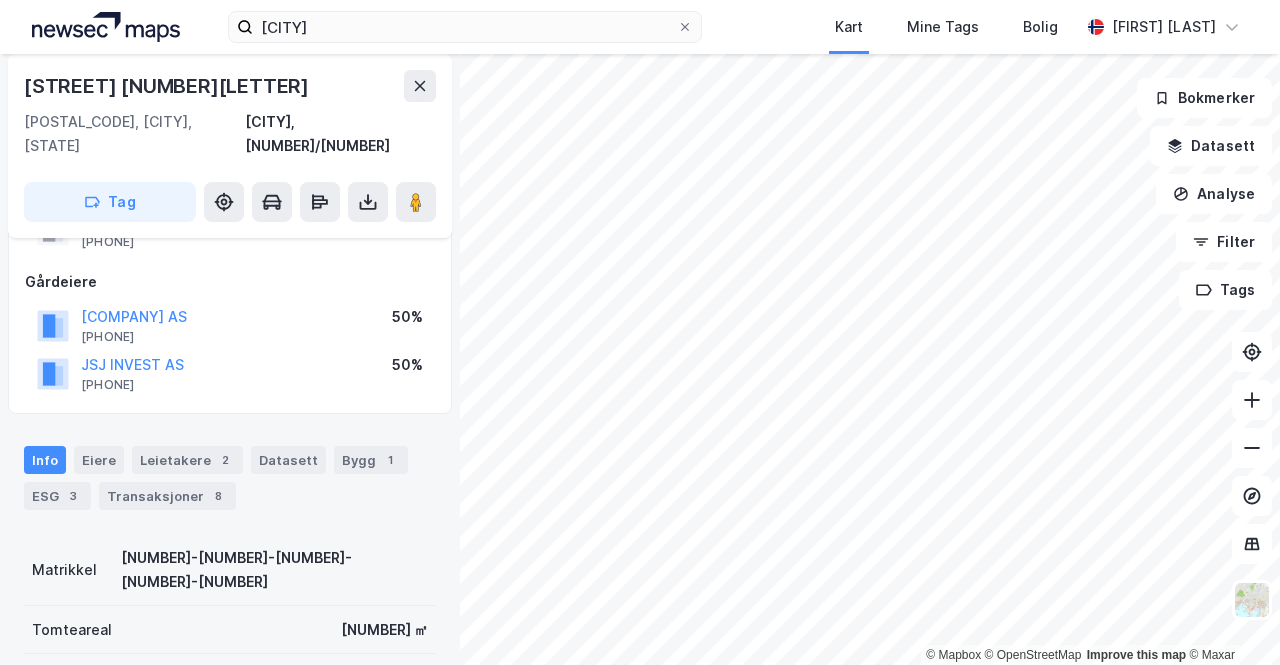 click on "Info Eiere Leietakere [NUMBER] Datasett Bygg [NUMBER] ESG [NUMBER] Transaksjoner [NUMBER]" at bounding box center [230, 470] 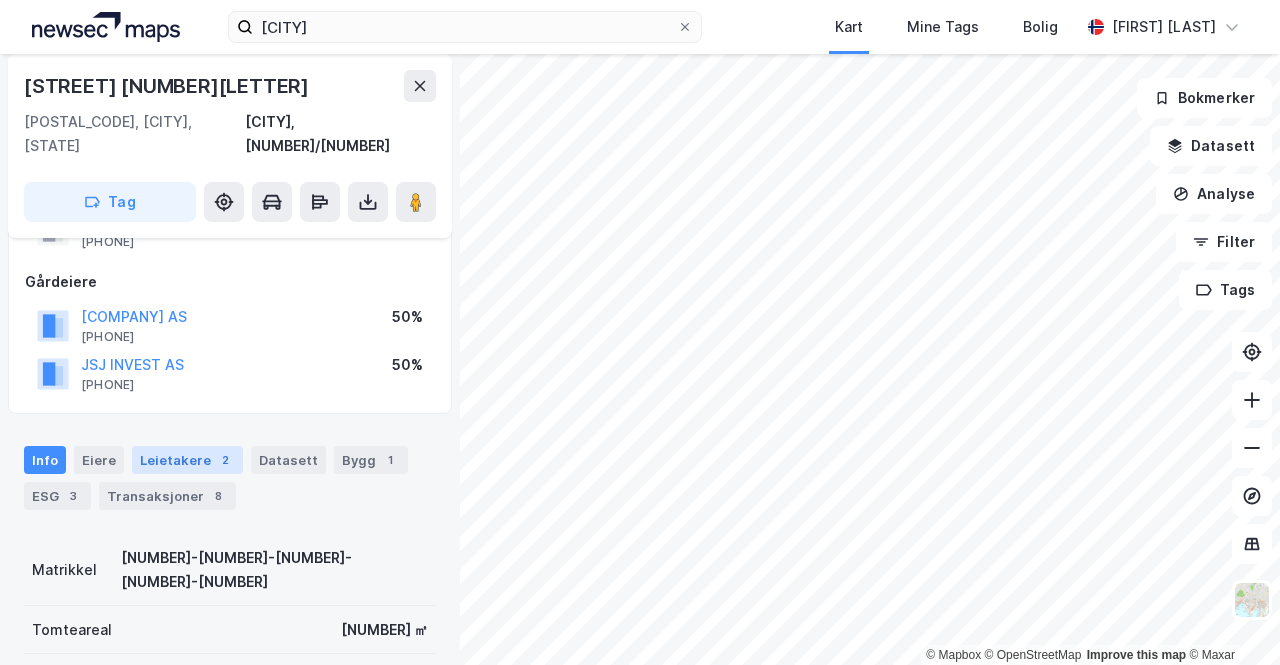 click on "Leietakere 2" at bounding box center [187, 460] 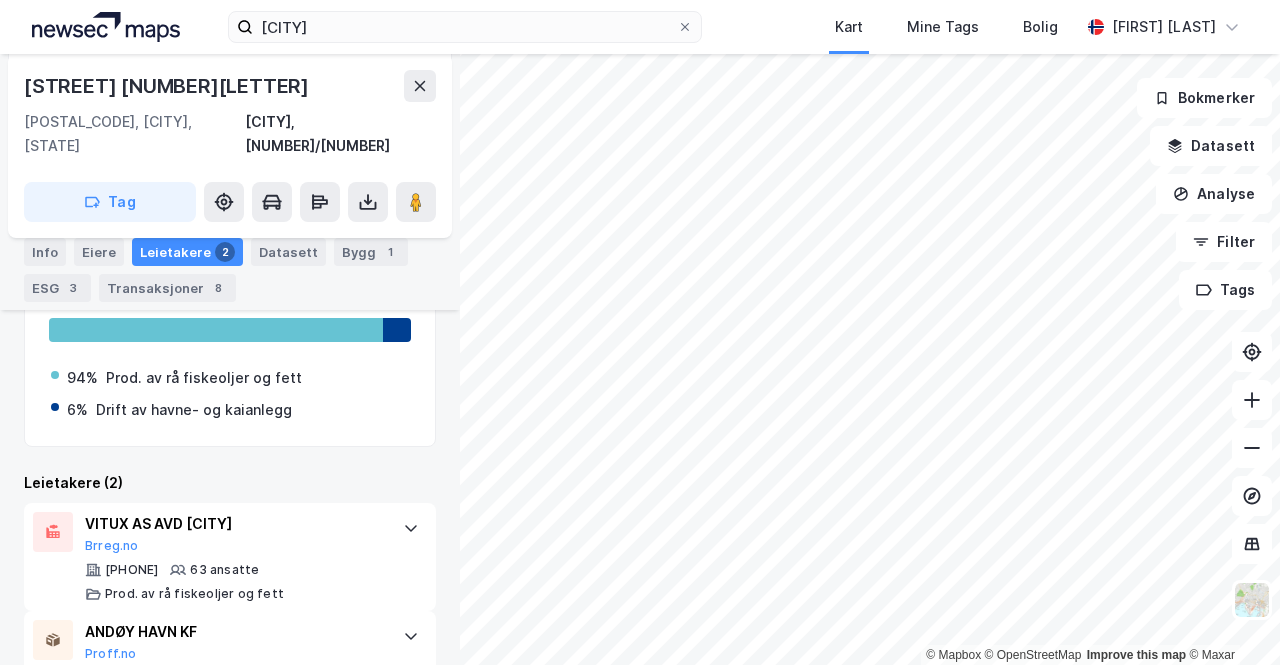 scroll, scrollTop: 151, scrollLeft: 0, axis: vertical 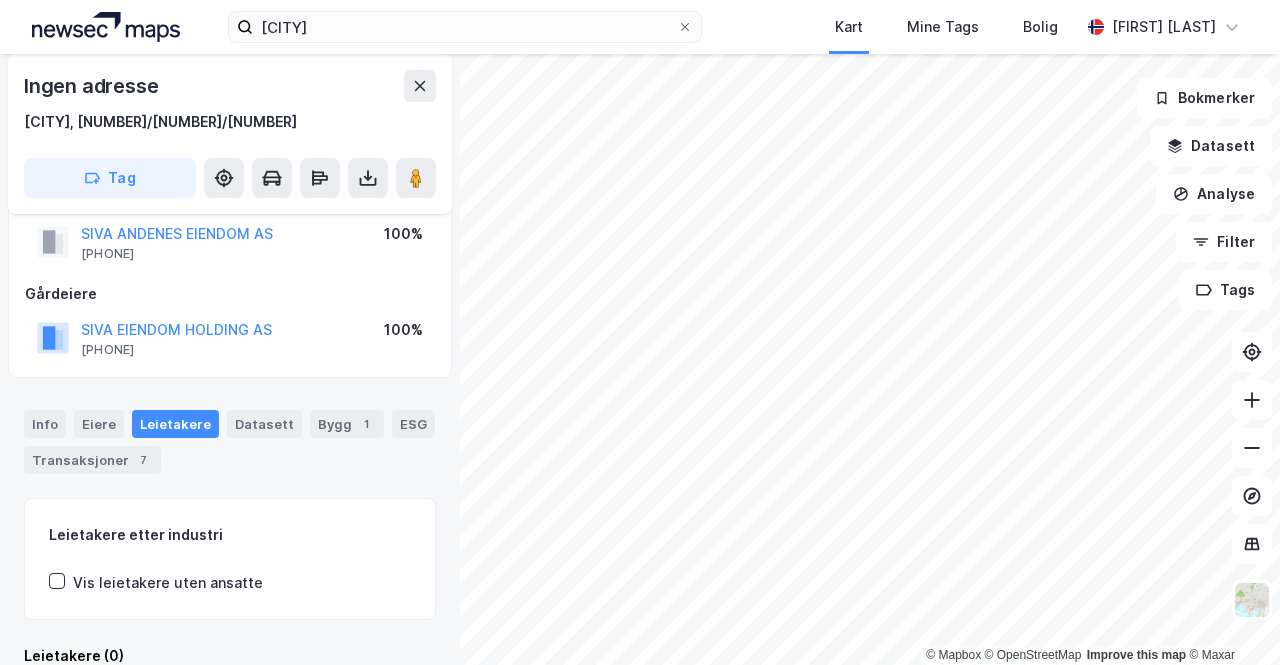 click on "Gårdeiere" at bounding box center (230, 294) 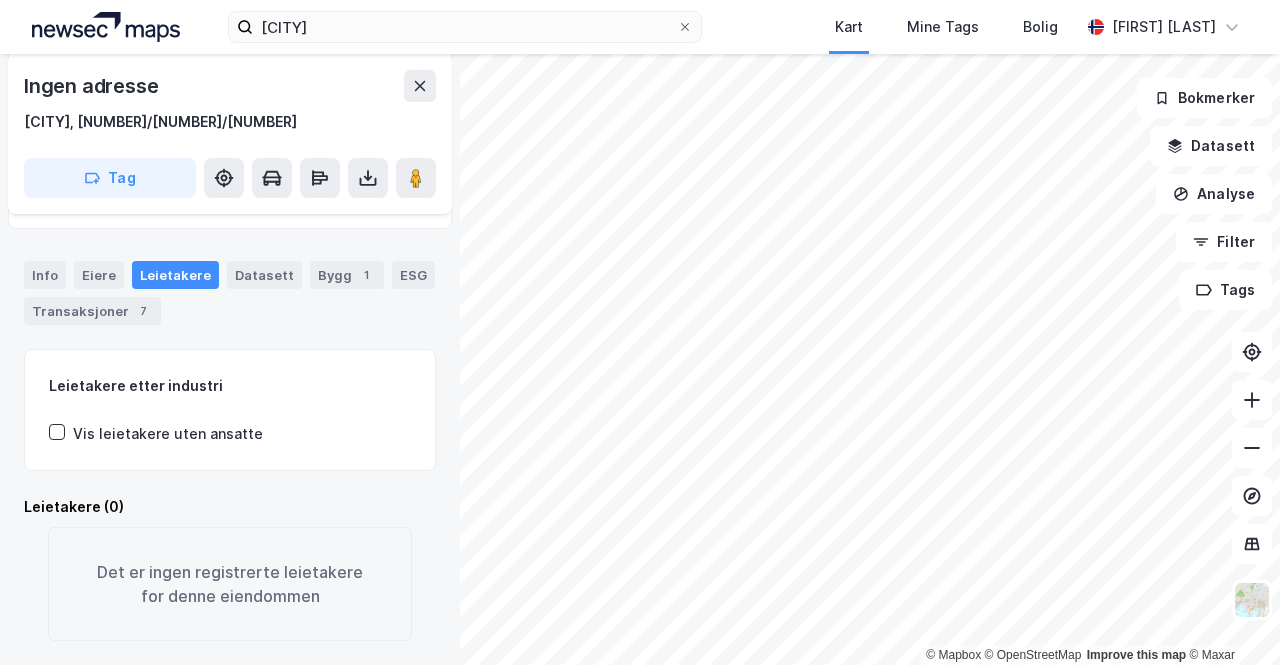 scroll, scrollTop: 322, scrollLeft: 0, axis: vertical 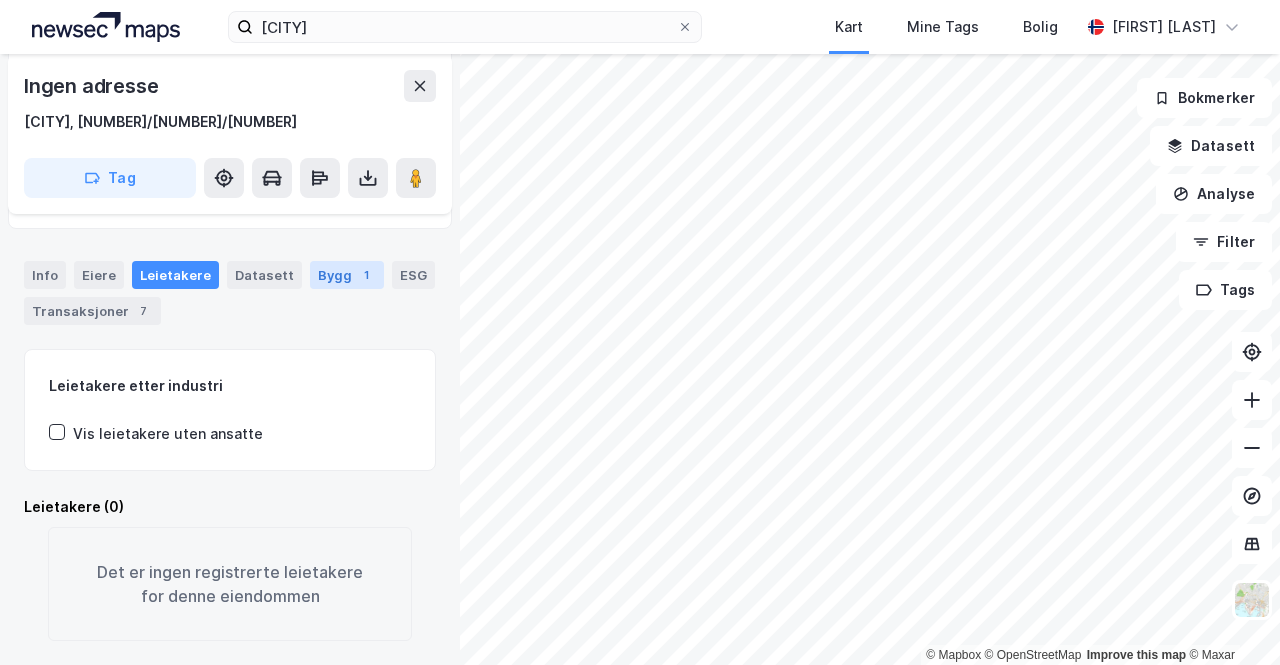 click on "Bygg 1" at bounding box center [347, 275] 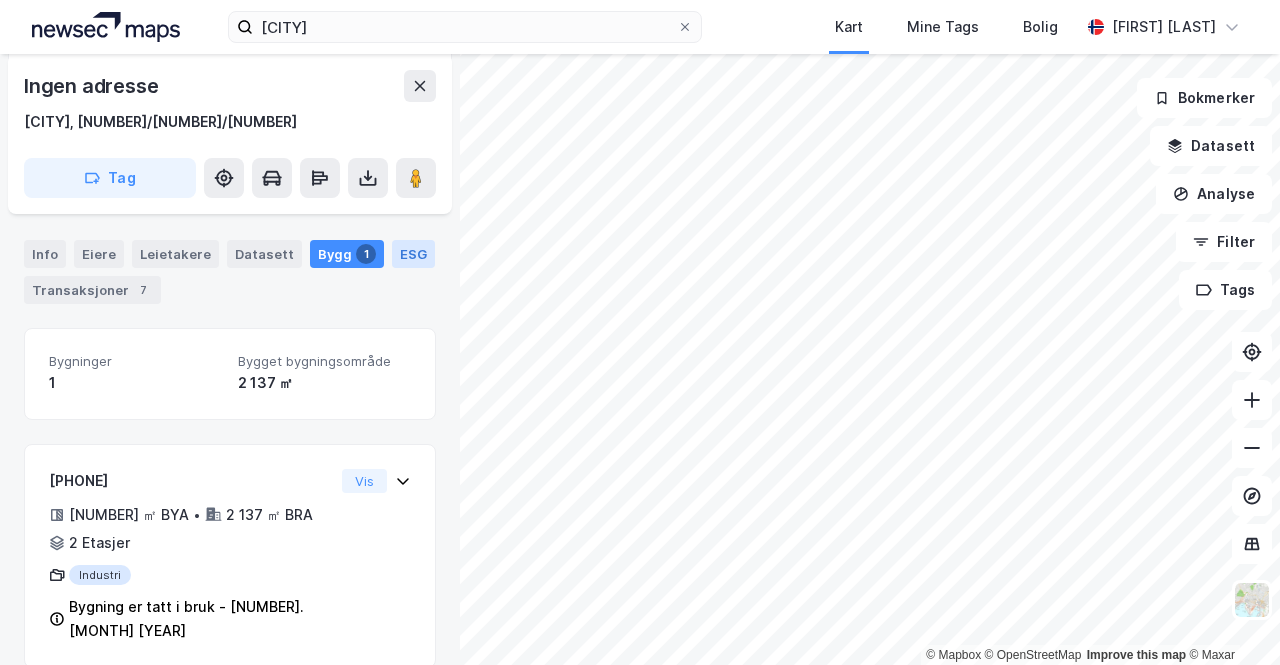 click on "ESG" at bounding box center [413, 254] 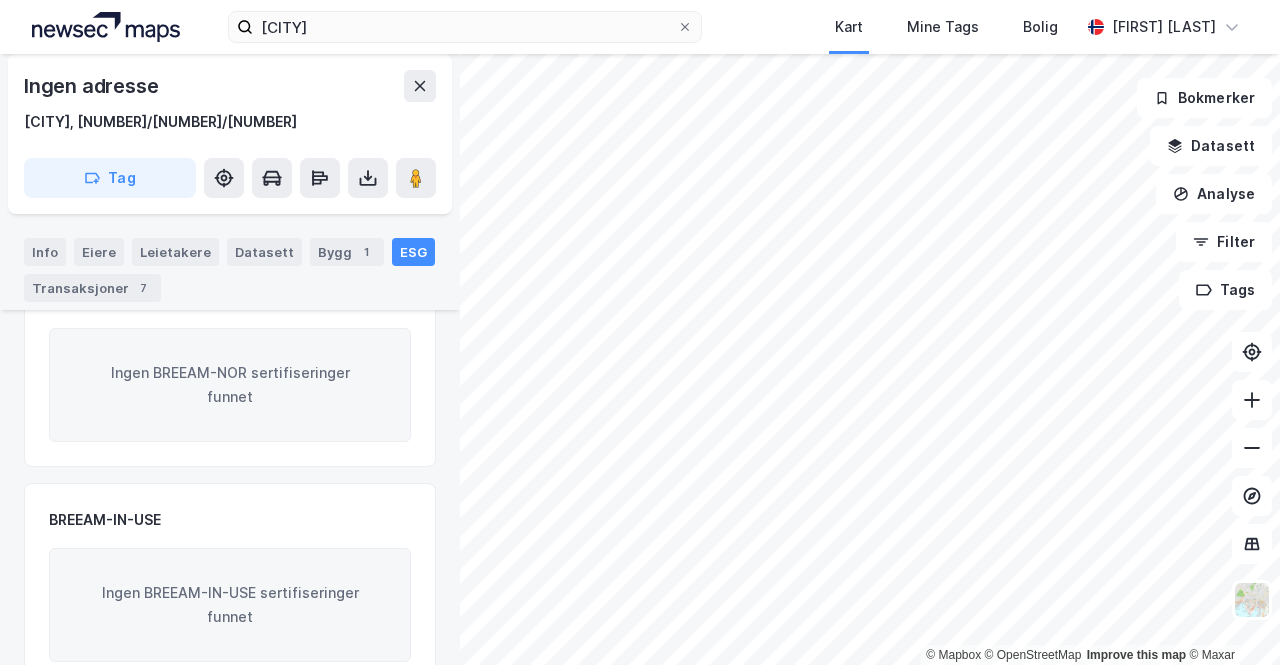 scroll, scrollTop: 0, scrollLeft: 0, axis: both 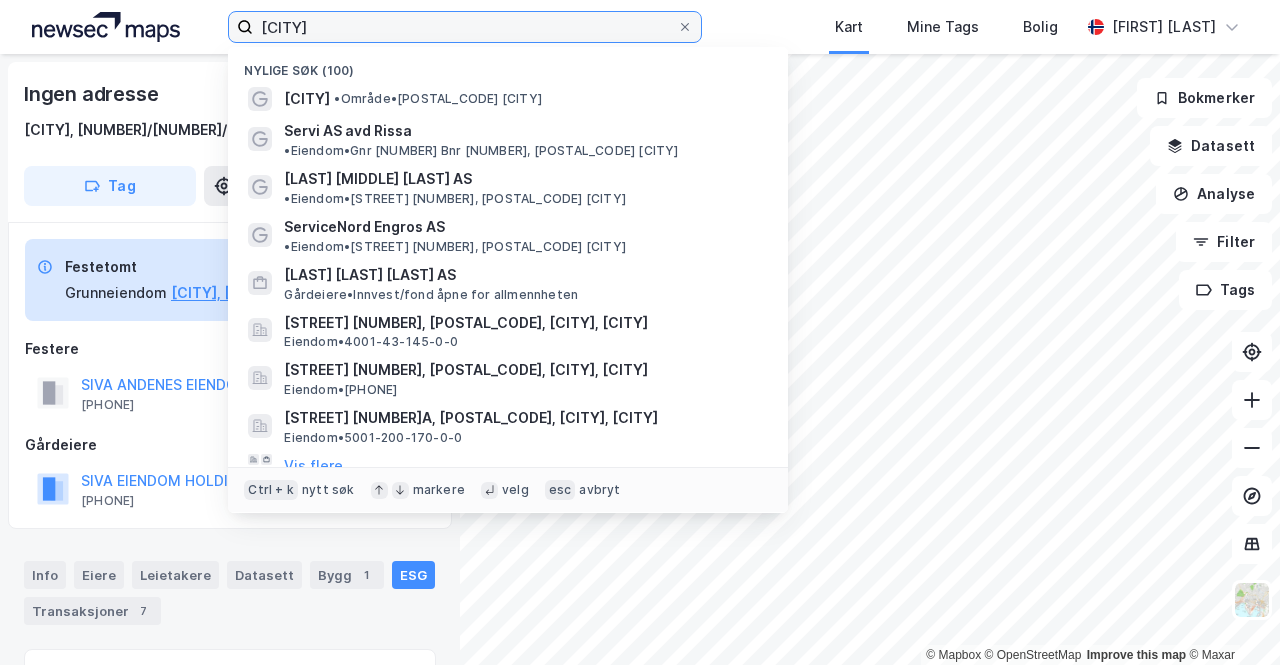 drag, startPoint x: 328, startPoint y: 30, endPoint x: 224, endPoint y: 23, distance: 104.23531 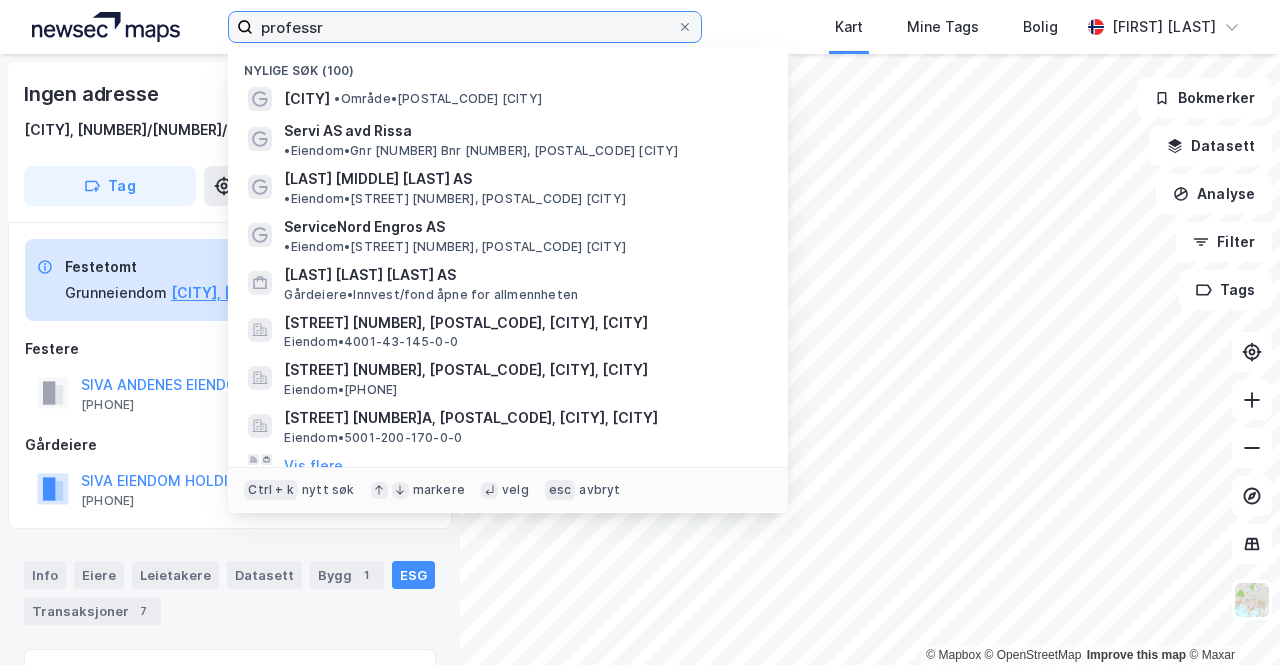type on "profess" 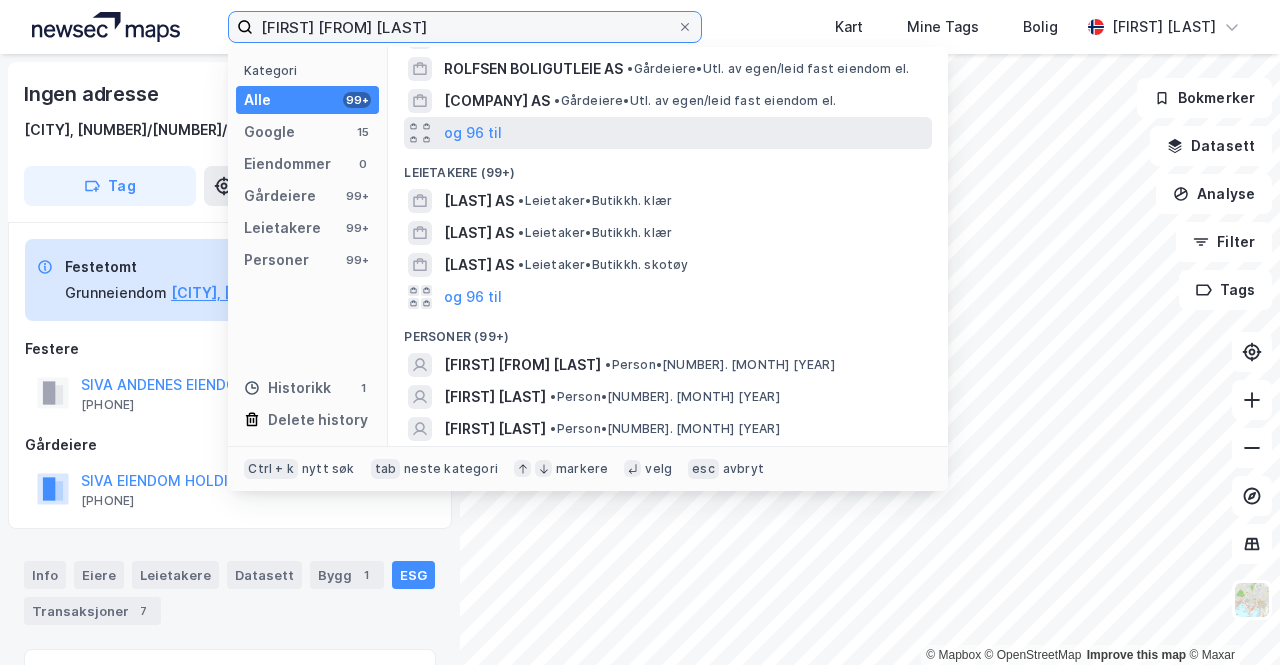 scroll, scrollTop: 244, scrollLeft: 0, axis: vertical 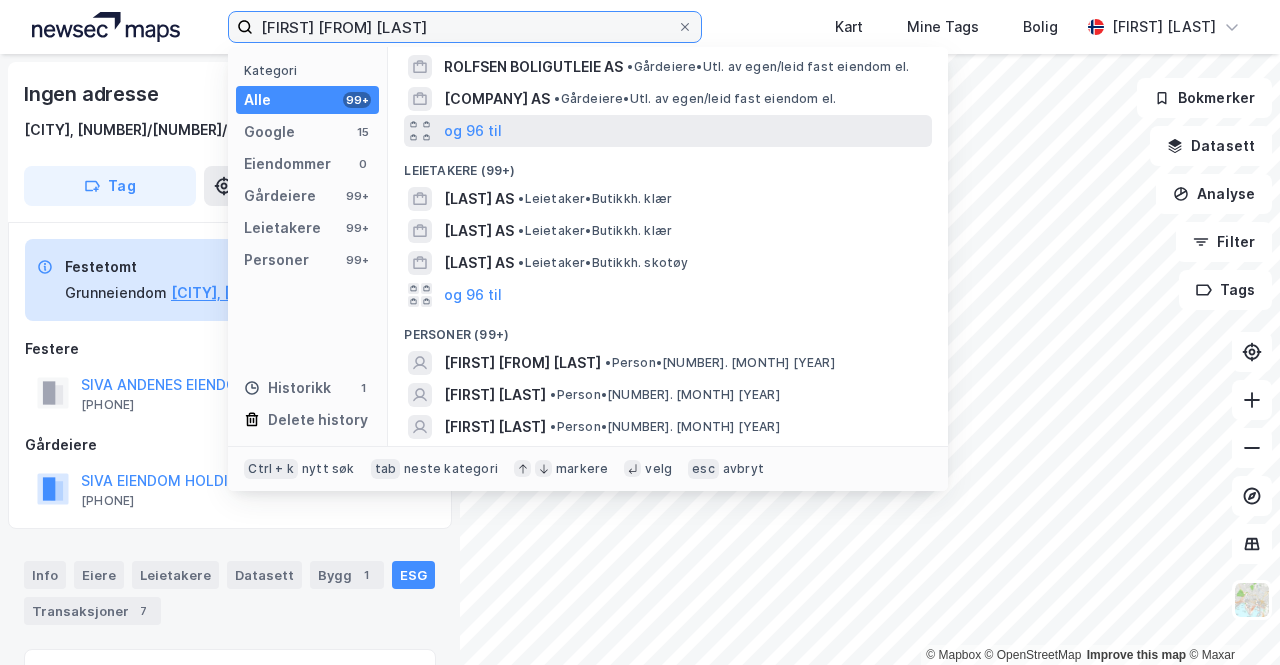 type on "[FIRST] [FROM] [LAST]" 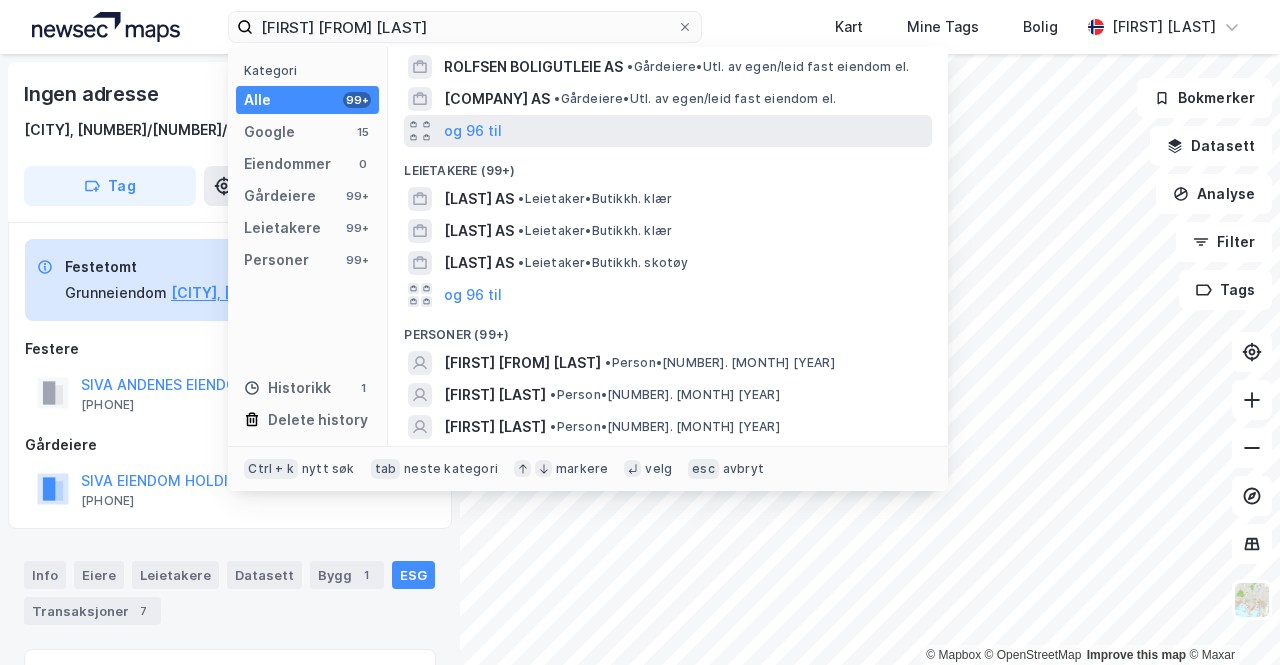 click on "[FIRST] [FROM] [LAST]" at bounding box center [522, 363] 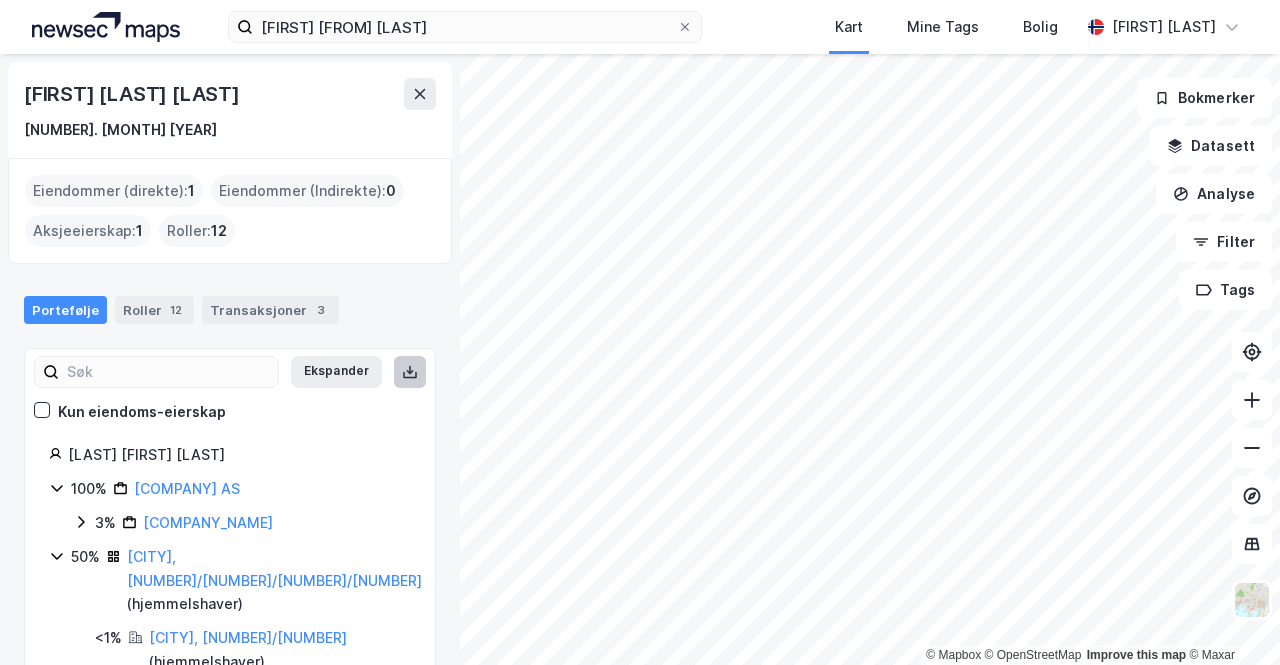 click 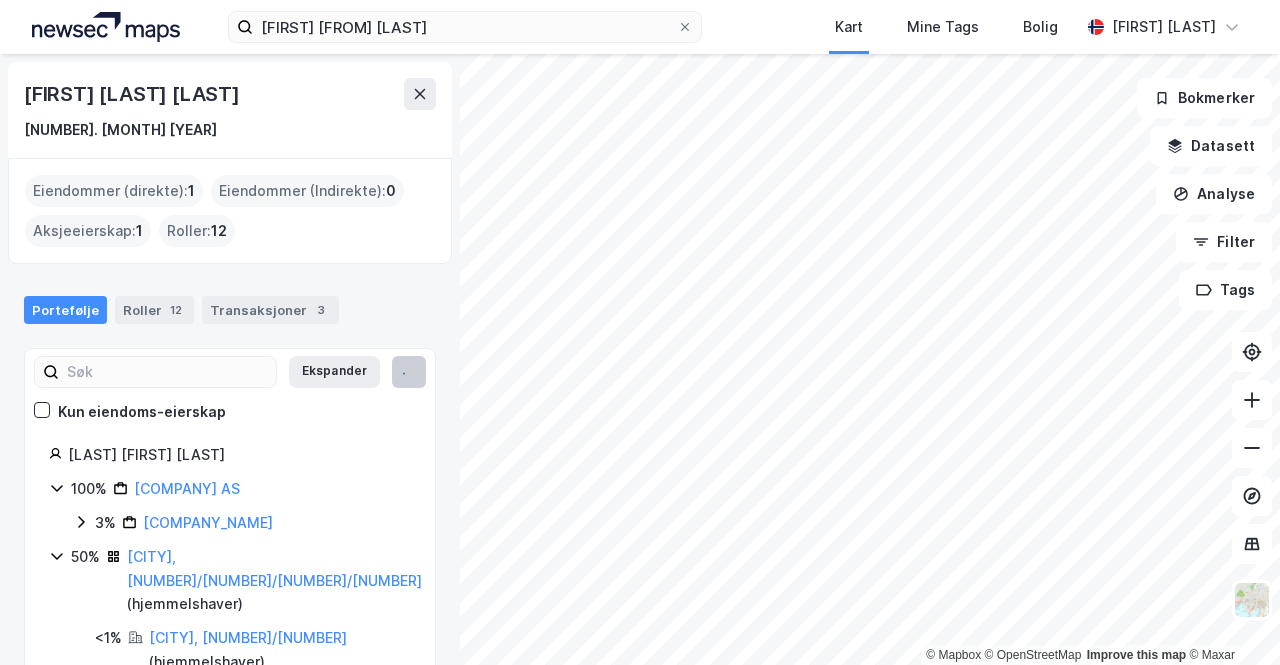scroll, scrollTop: 0, scrollLeft: 0, axis: both 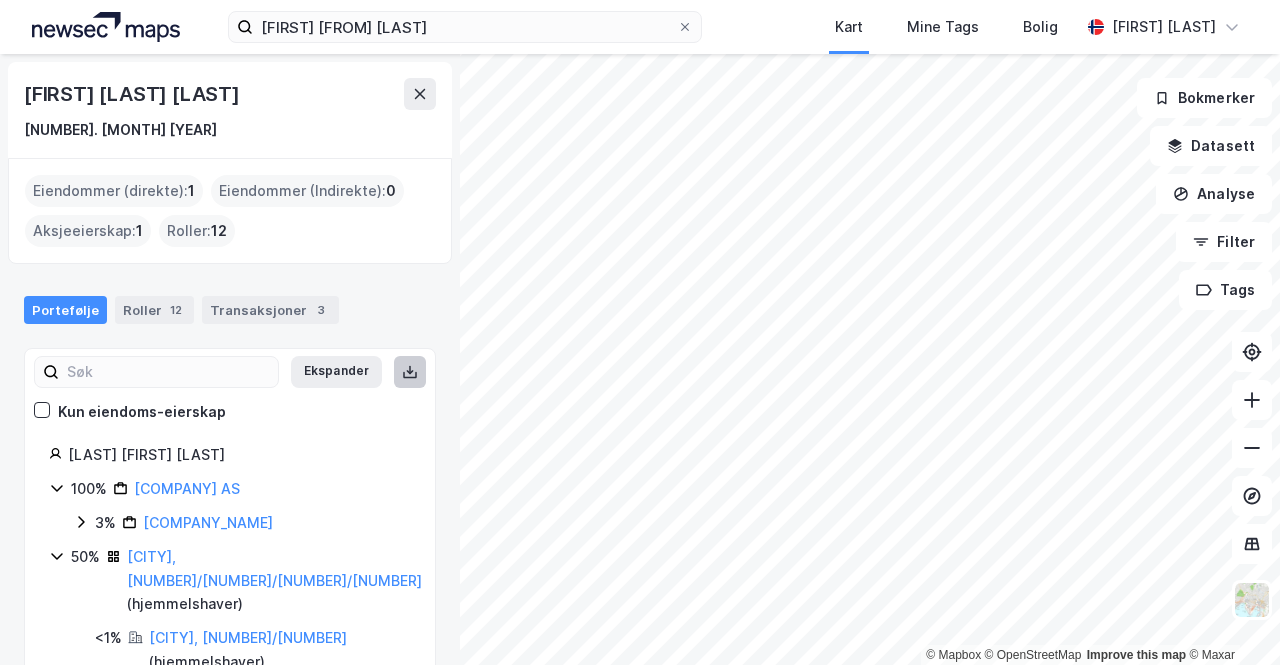 click on "Eiendommer (direkte) :  1 Eiendommer (Indirekte) :  0 Aksjeeierskap :  1 Roller :  12" at bounding box center (230, 211) 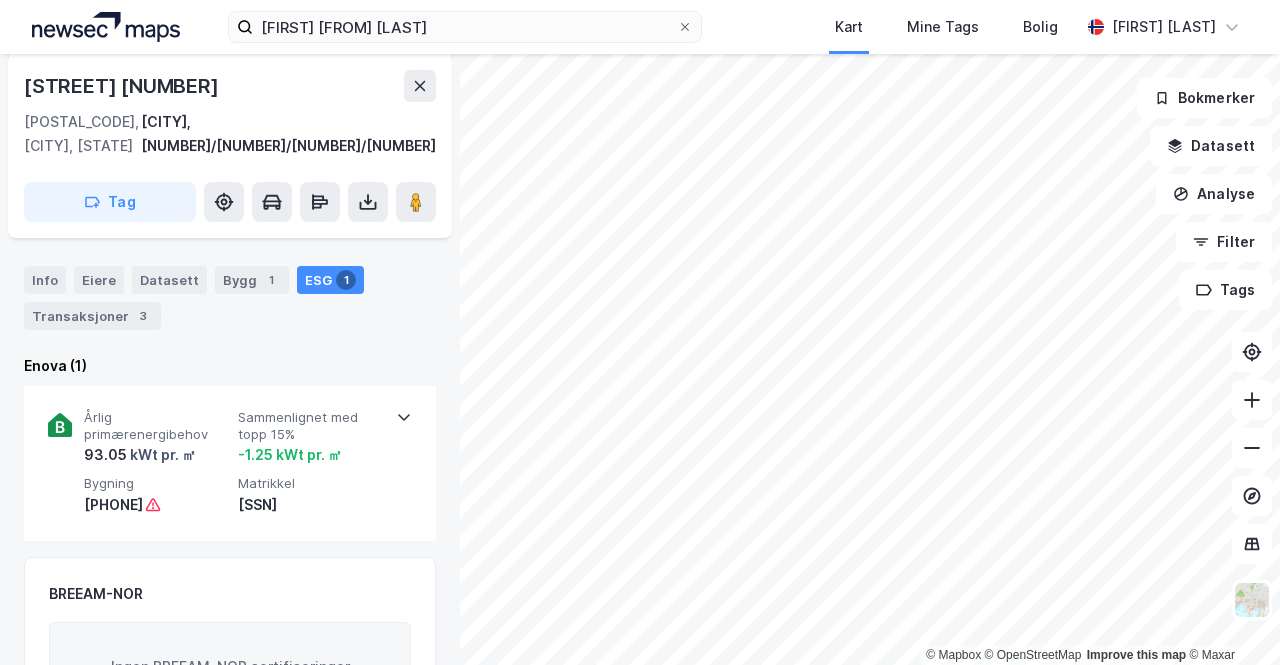 scroll, scrollTop: 256, scrollLeft: 0, axis: vertical 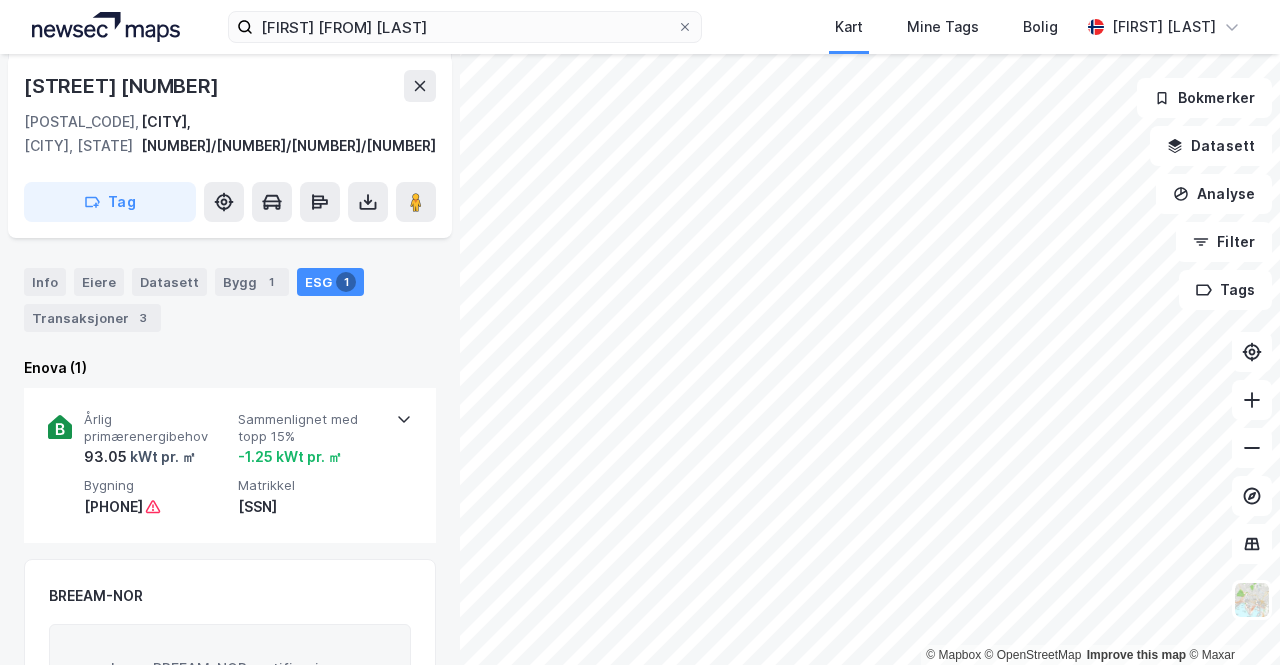 click on "Enova (1)" at bounding box center [230, 368] 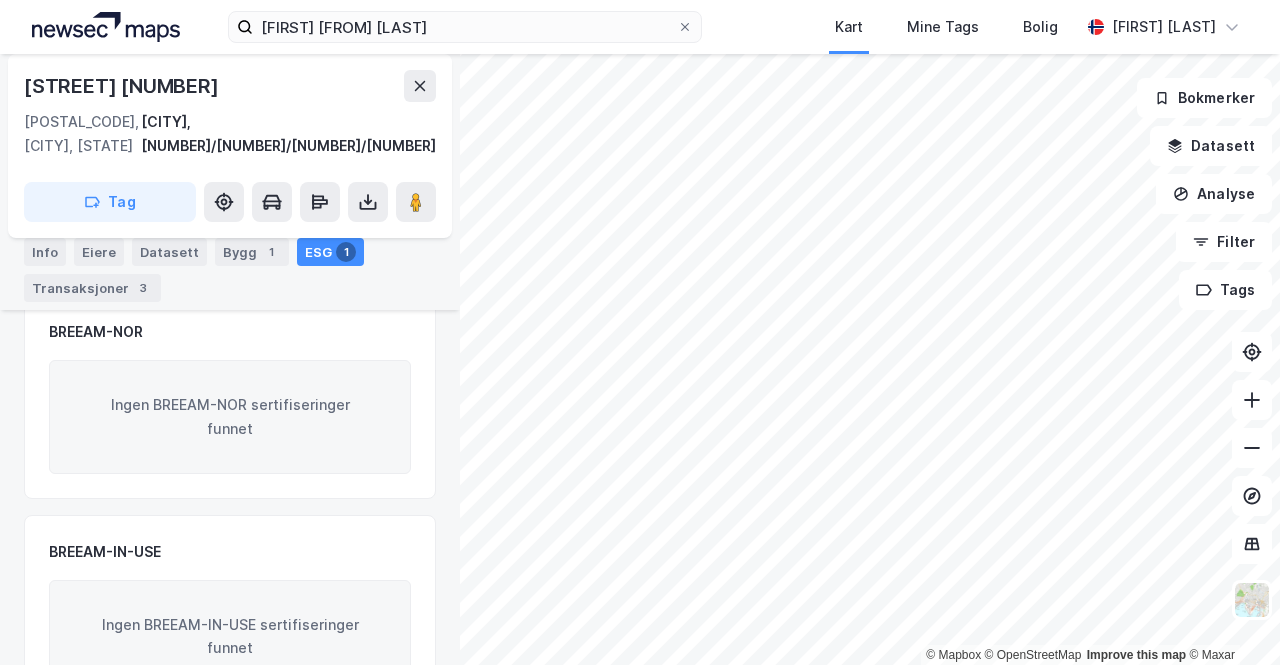 scroll, scrollTop: 569, scrollLeft: 0, axis: vertical 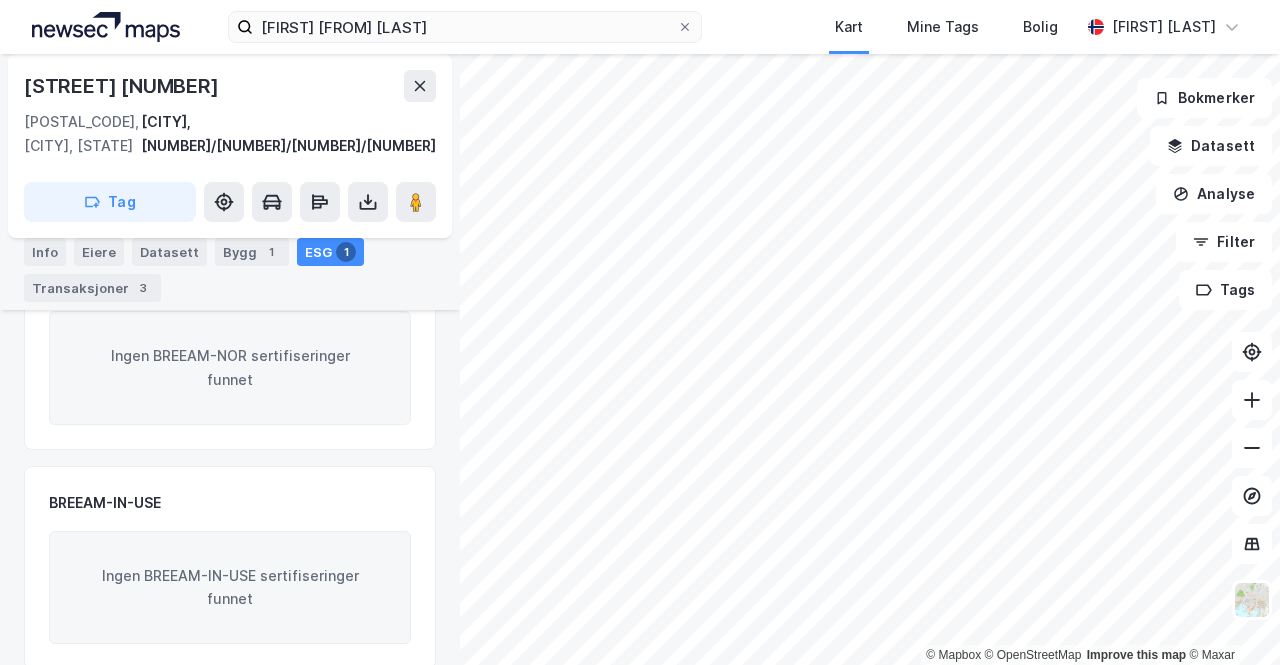 click on "Ingen BREEAM-NOR sertifiseringer funnet" at bounding box center [230, 368] 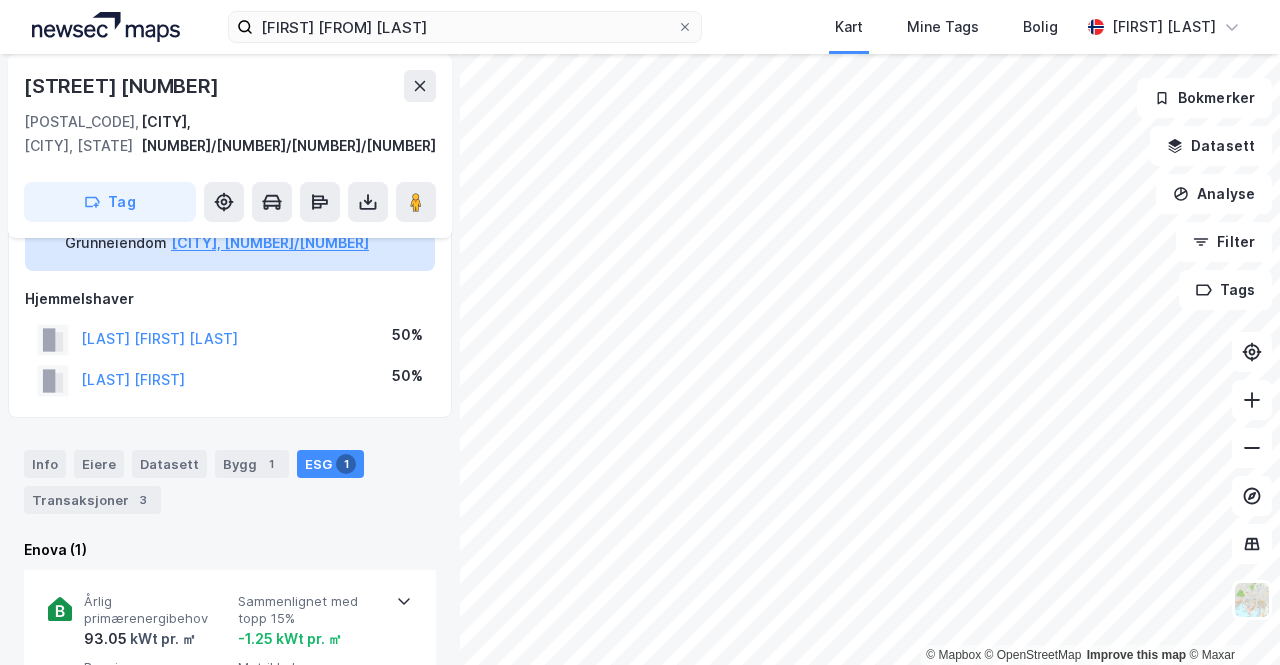 scroll, scrollTop: 140, scrollLeft: 0, axis: vertical 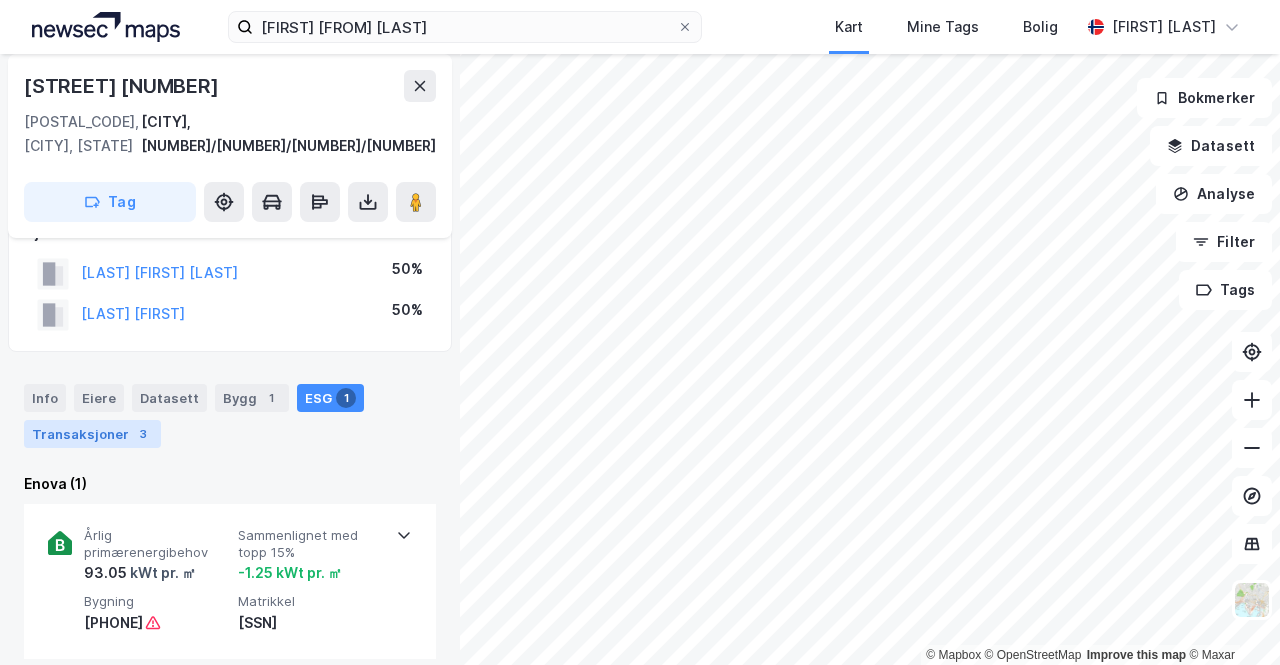 click on "3" at bounding box center [143, 434] 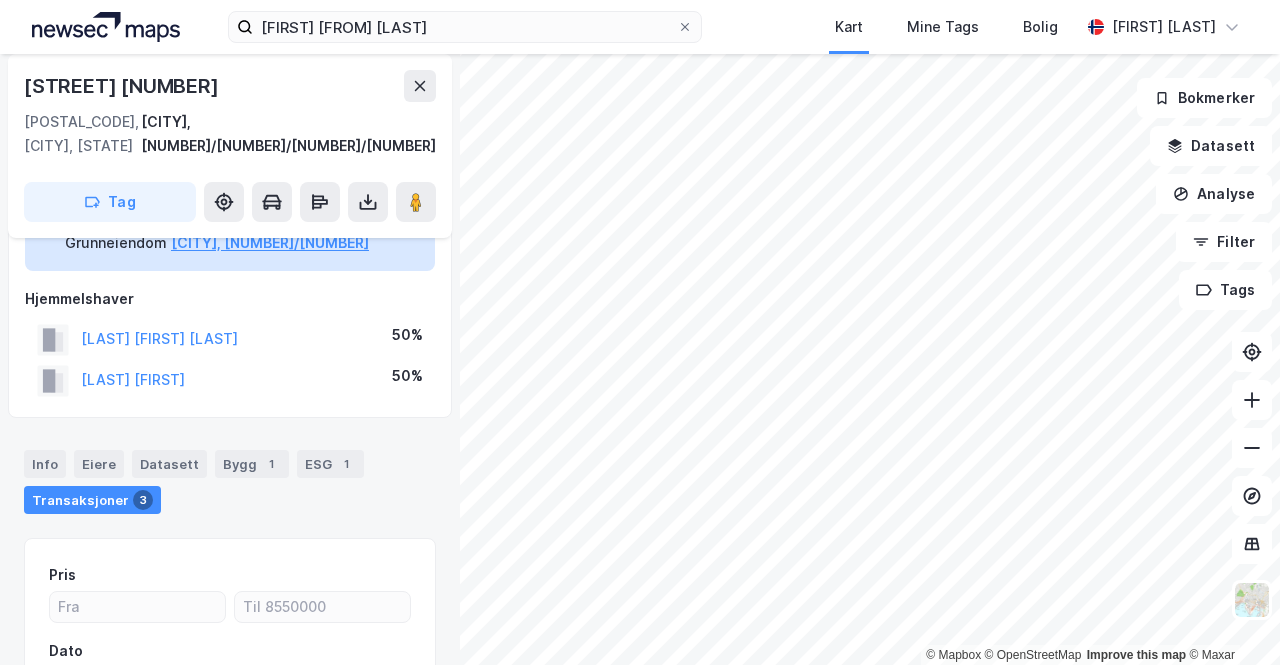 scroll, scrollTop: 0, scrollLeft: 0, axis: both 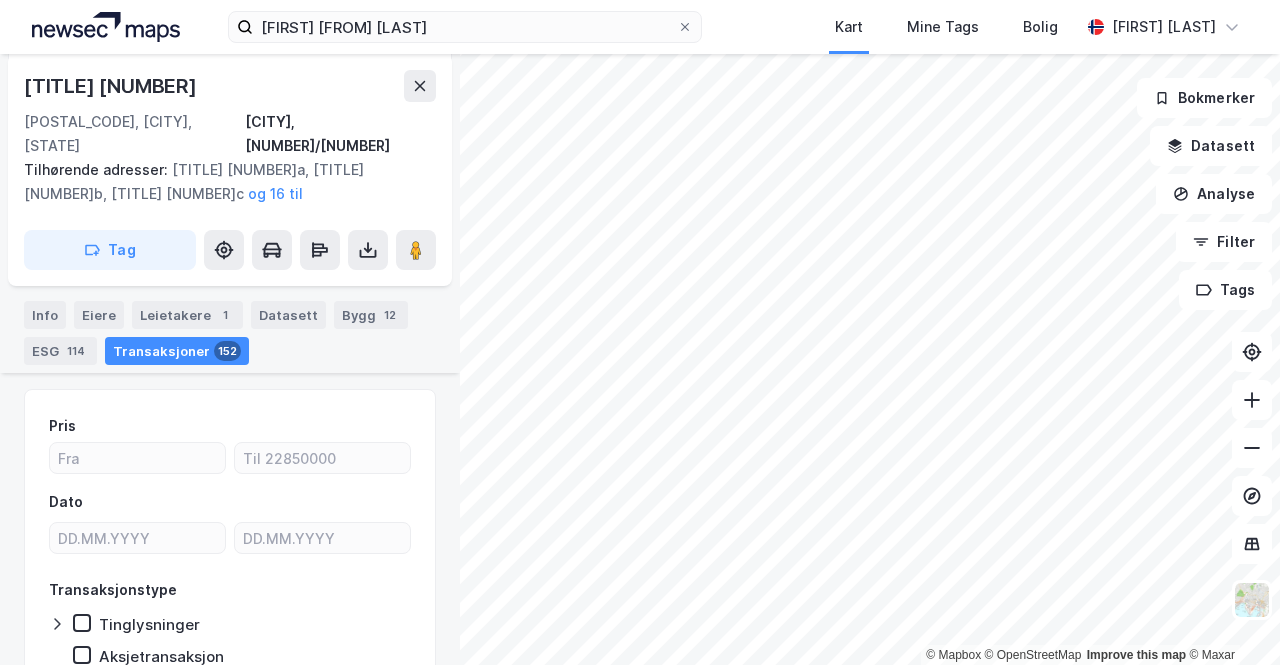 click on "Info Eiere Leietakere [NUMBER] Datasett Bygg [NUMBER] ESG [NUMBER] Transaksjoner [NUMBER]" at bounding box center [230, 325] 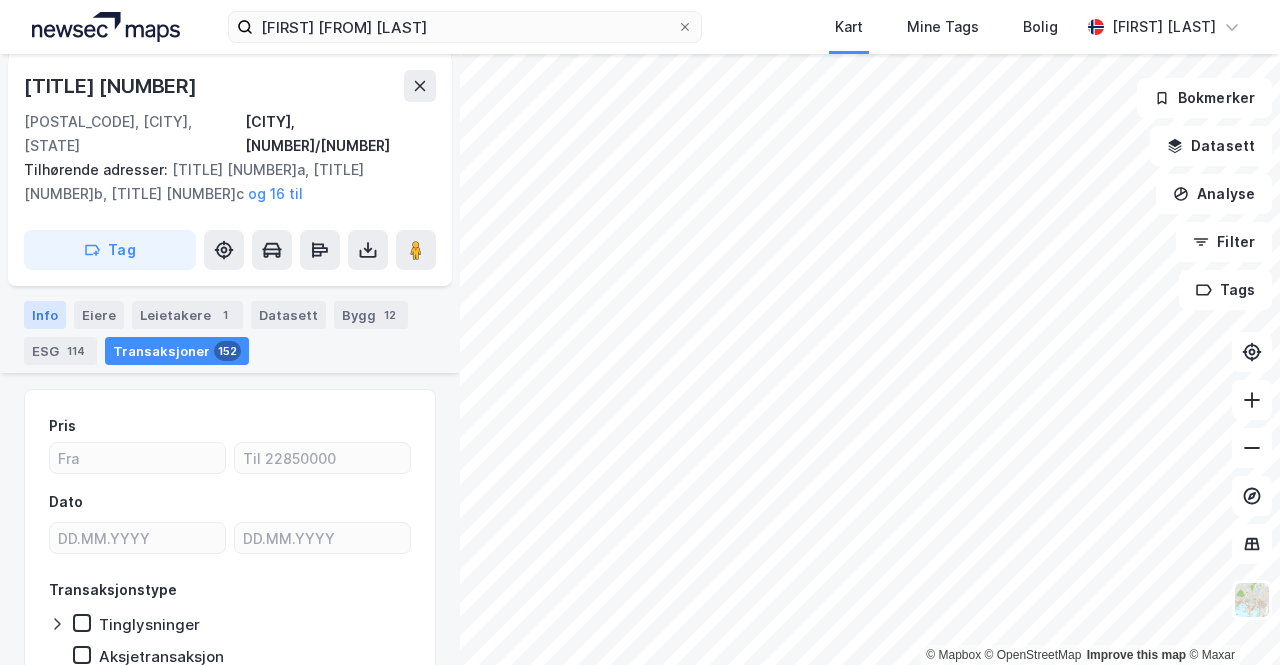 click on "Info" at bounding box center [45, 315] 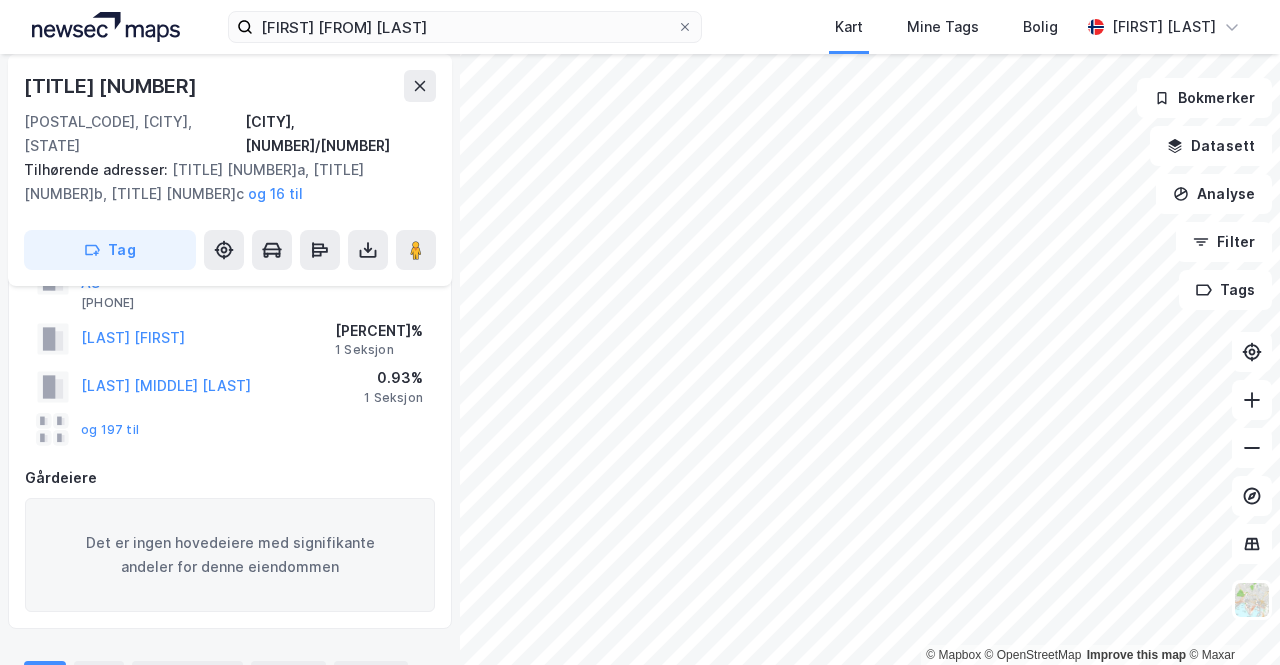 scroll, scrollTop: 0, scrollLeft: 0, axis: both 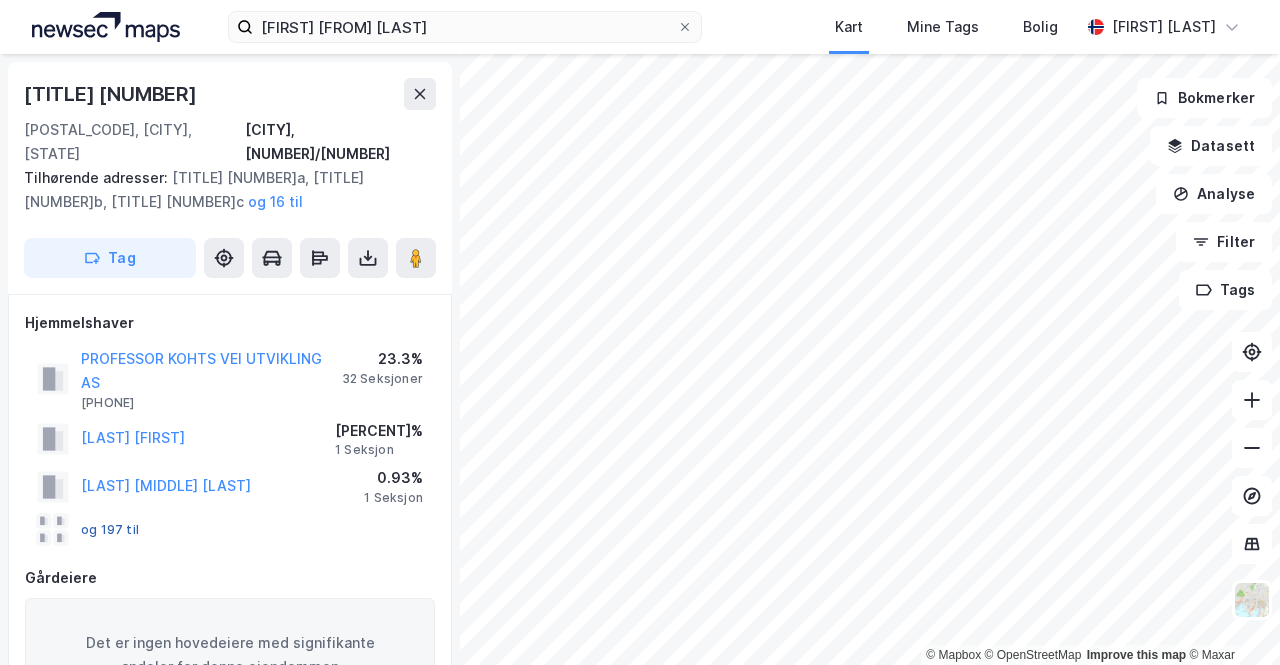 click on "og 197 til" at bounding box center (0, 0) 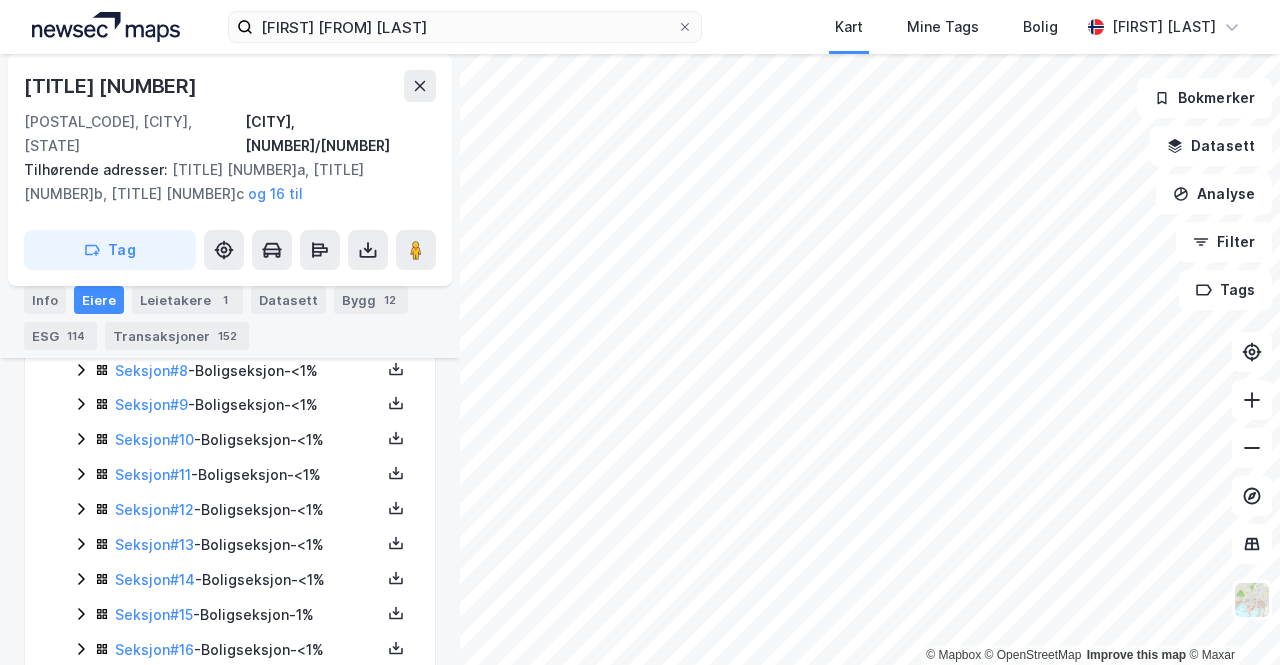 scroll, scrollTop: 861, scrollLeft: 0, axis: vertical 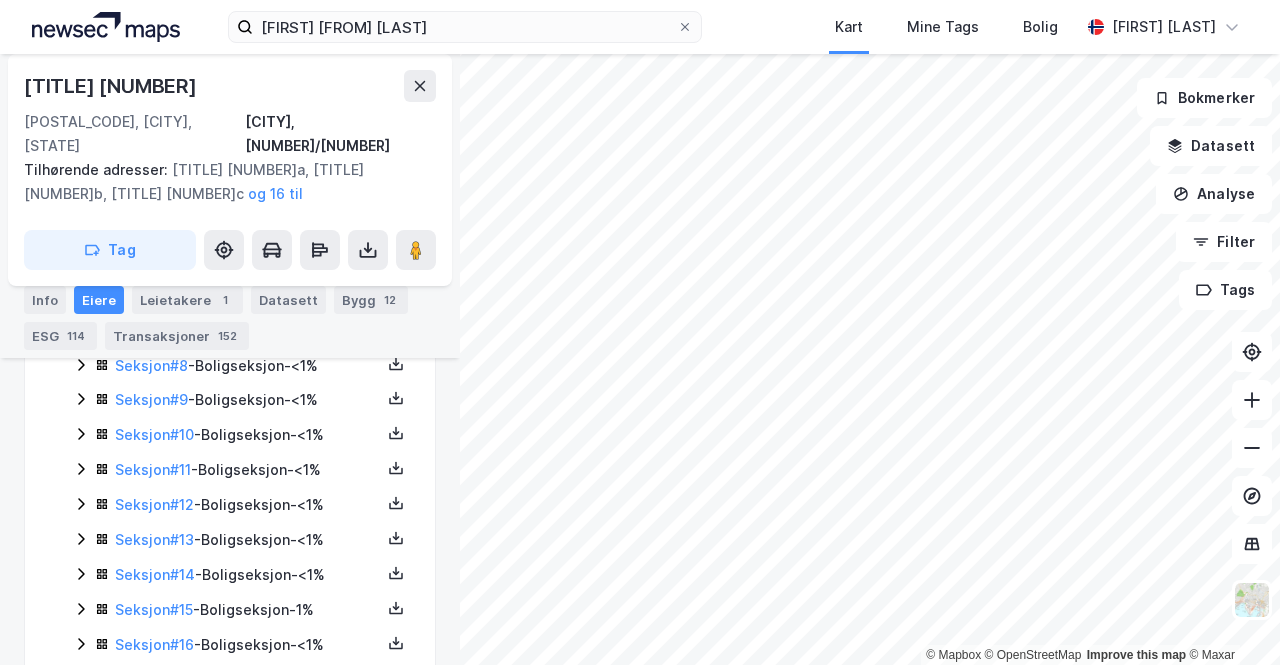 click 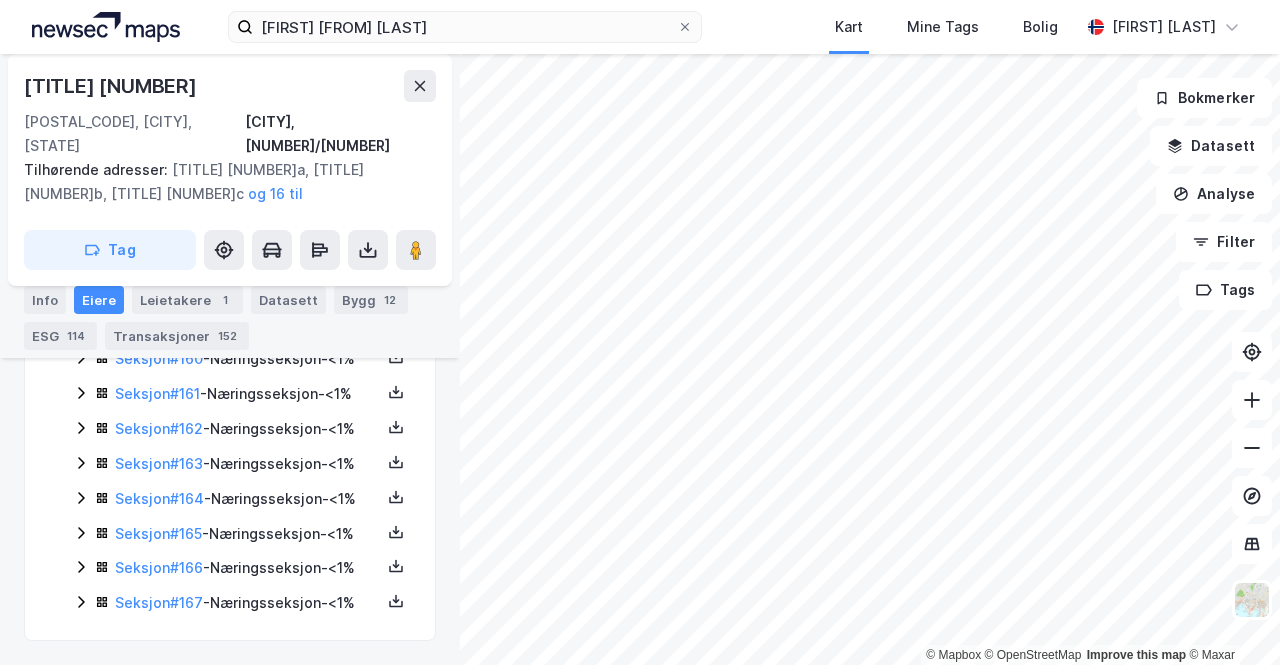 scroll, scrollTop: 6490, scrollLeft: 0, axis: vertical 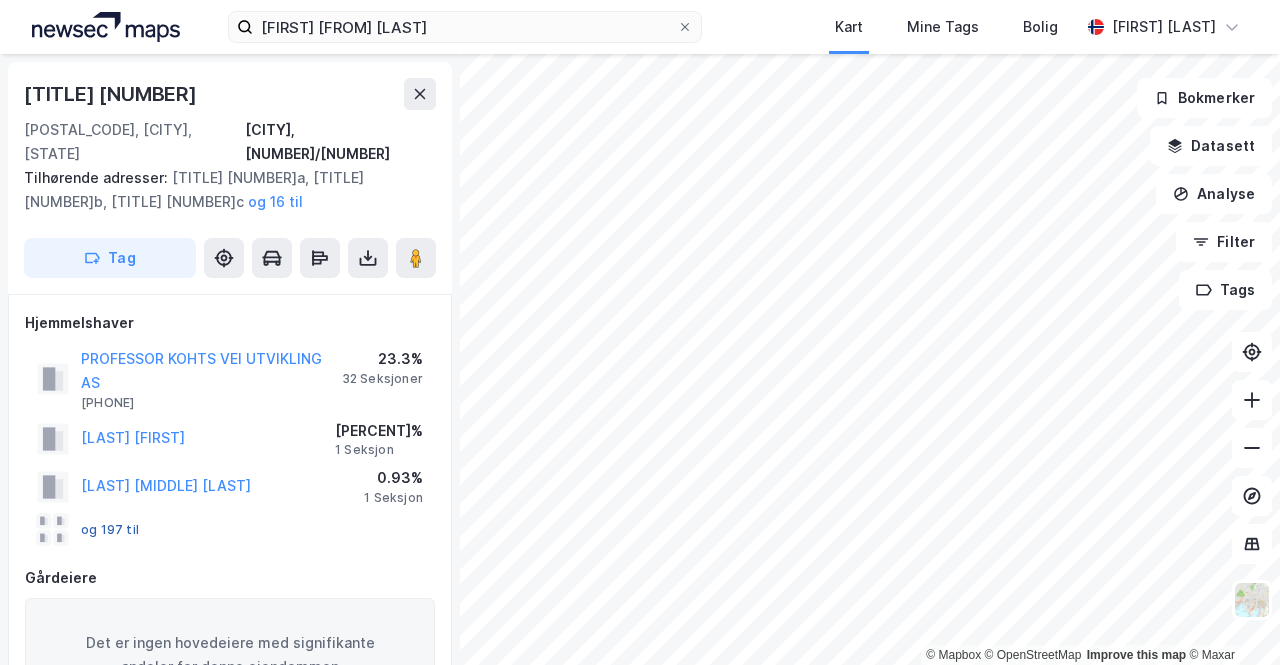 click on "og 197 til" at bounding box center [0, 0] 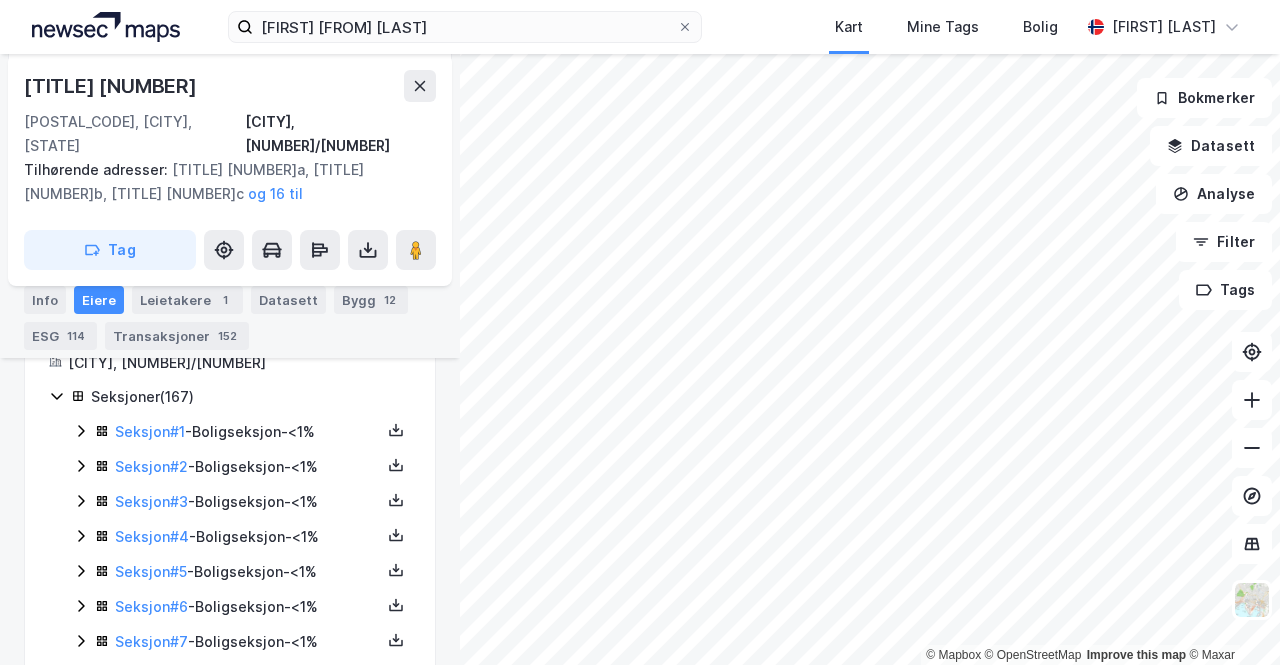 scroll, scrollTop: 552, scrollLeft: 0, axis: vertical 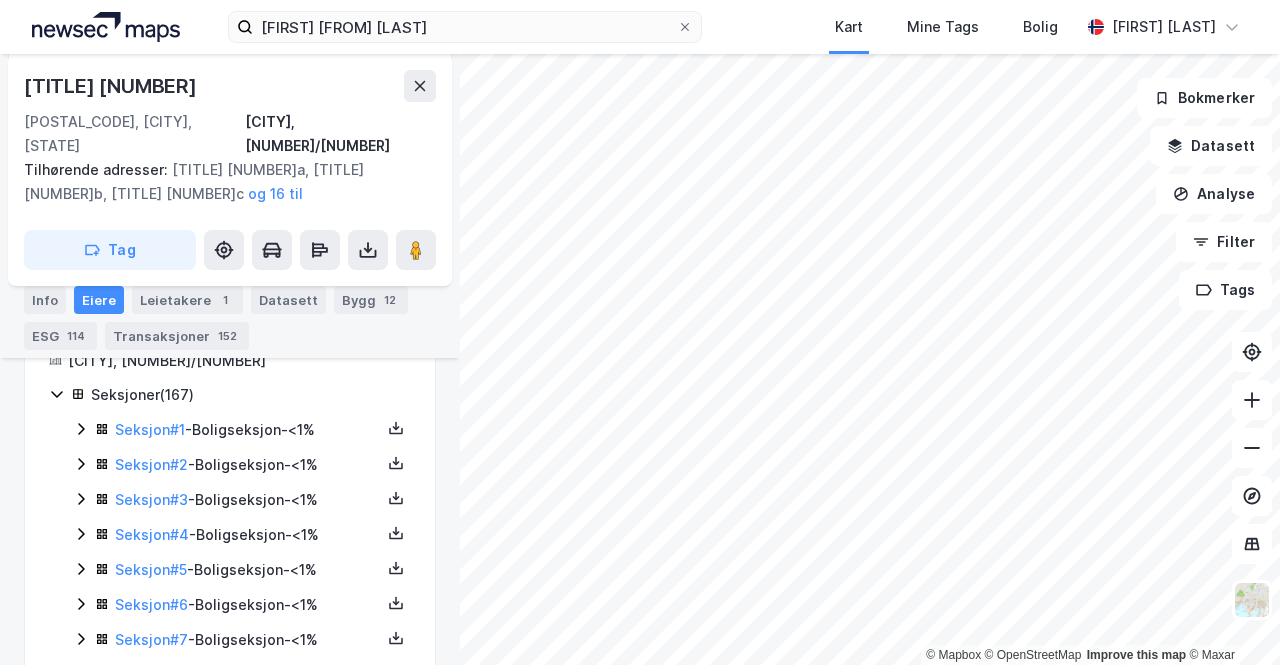 click on "Seksjoner  ( 167 ) Seksjon  # 1  -  Boligseksjon  -  <1% Seksjon  # 2  -  Boligseksjon  -  <1% Seksjon  # 3  -  Boligseksjon  -  <1% Seksjon  # 4  -  Boligseksjon  -  <1% Seksjon  # 5  -  Boligseksjon  -  <1% Seksjon  # 6  -  Boligseksjon  -  <1% Seksjon  # 7  -  Boligseksjon  -  <1% Seksjon  # 8  -  Boligseksjon  -  <1% Seksjon  # 9  -  Boligseksjon  -  <1% Seksjon  # 10  -  Boligseksjon  -  <1% Seksjon  # 11  -  Boligseksjon  -  <1% Seksjon  # 12  -  Boligseksjon  -  <1% Seksjon  # 13  -  Boligseksjon  -  <1% Seksjon  # 14  -  Boligseksjon  -  <1% Seksjon  # 15  -  Boligseksjon  -  1% Seksjon  # 16  -  Boligseksjon  -  <1% Seksjon  # 17  -  Boligseksjon  -  1% Seksjon  # 18  -  Boligseksjon  -  <1% Seksjon  # 19  -  Boligseksjon  -  <1% Seksjon  # 20  -  Boligseksjon  -  <1% Seksjon  # 21  -  Boligseksjon  -  <1% Seksjon  # 22  -  Boligseksjon  -  <1% Seksjon  # 23  -  Boligseksjon  -  <1% Seksjon  # 24  -  Boligseksjon  -  <1% Seksjon  # 25  -  Boligseksjon  -  <1% Seksjon  # 26  -  Boligseksjon  -  <1%  #" at bounding box center (230, 3313) 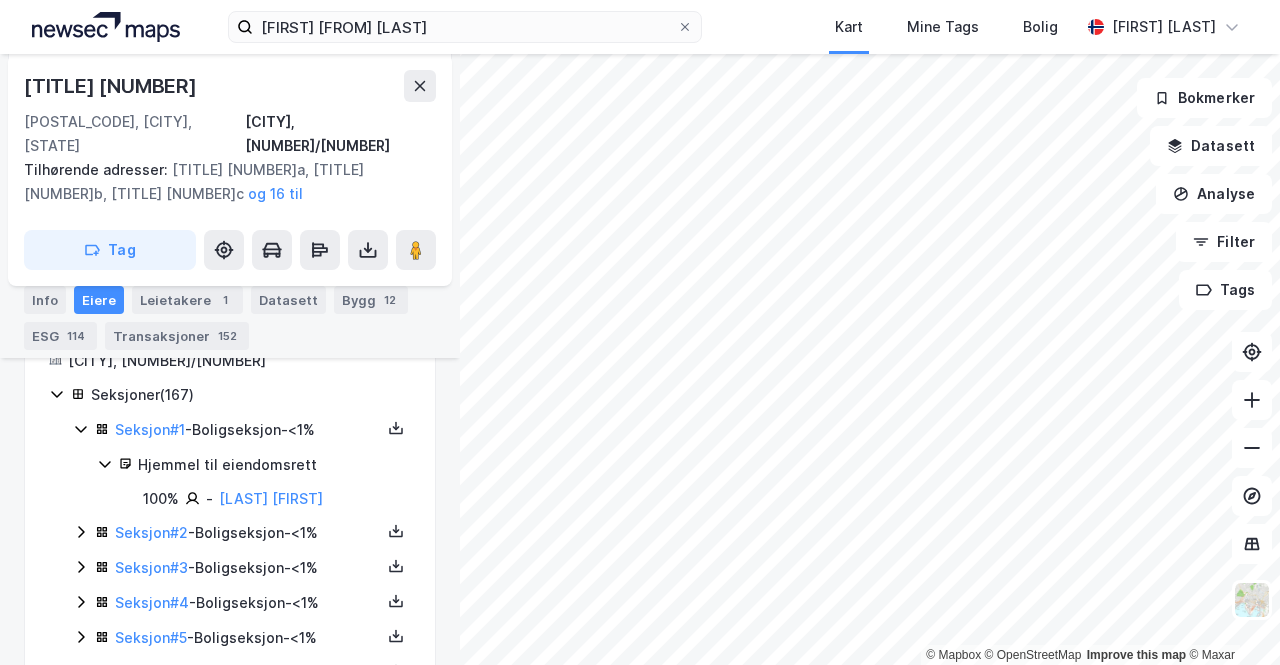 click 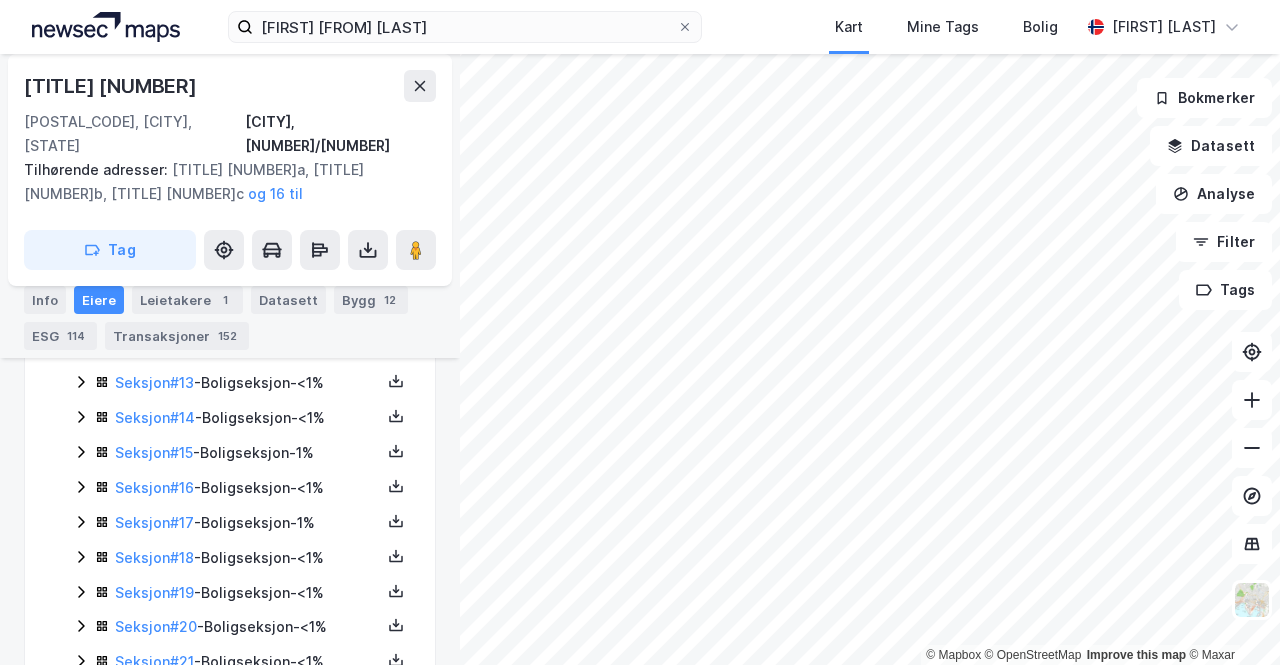 scroll, scrollTop: 1189, scrollLeft: 0, axis: vertical 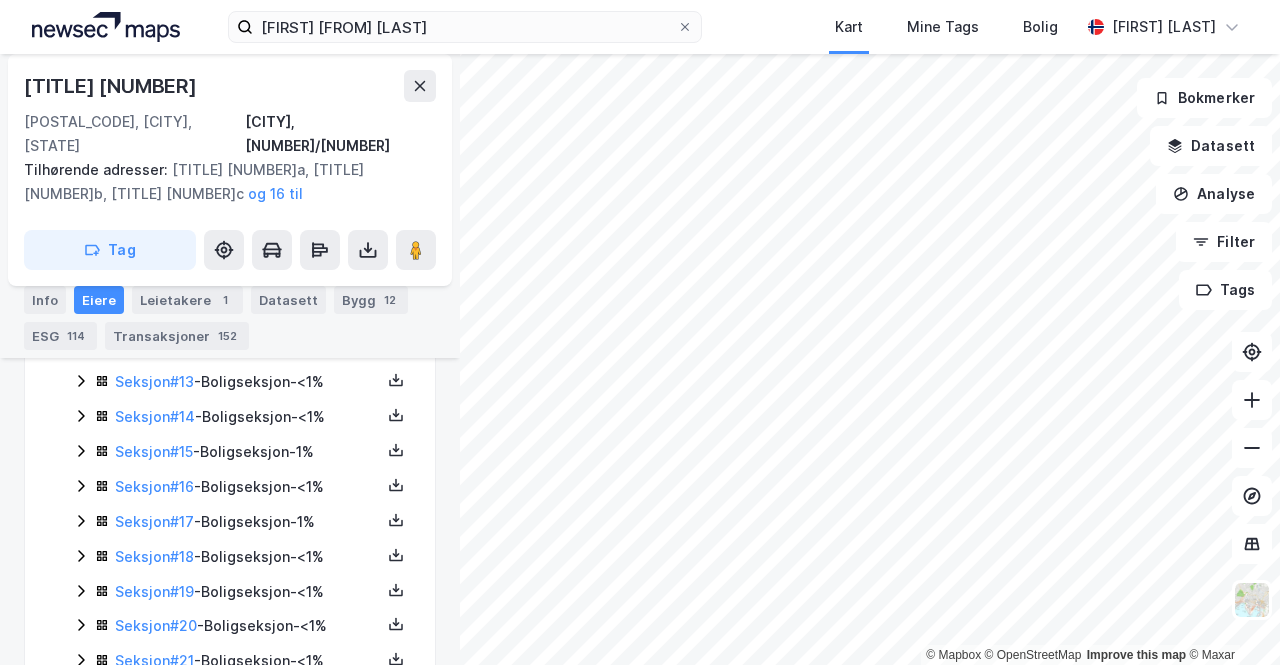 click on "Seksjon  # [NUMBER]  -  Boligseksjon  -  [PERCENT]%" at bounding box center (242, 522) 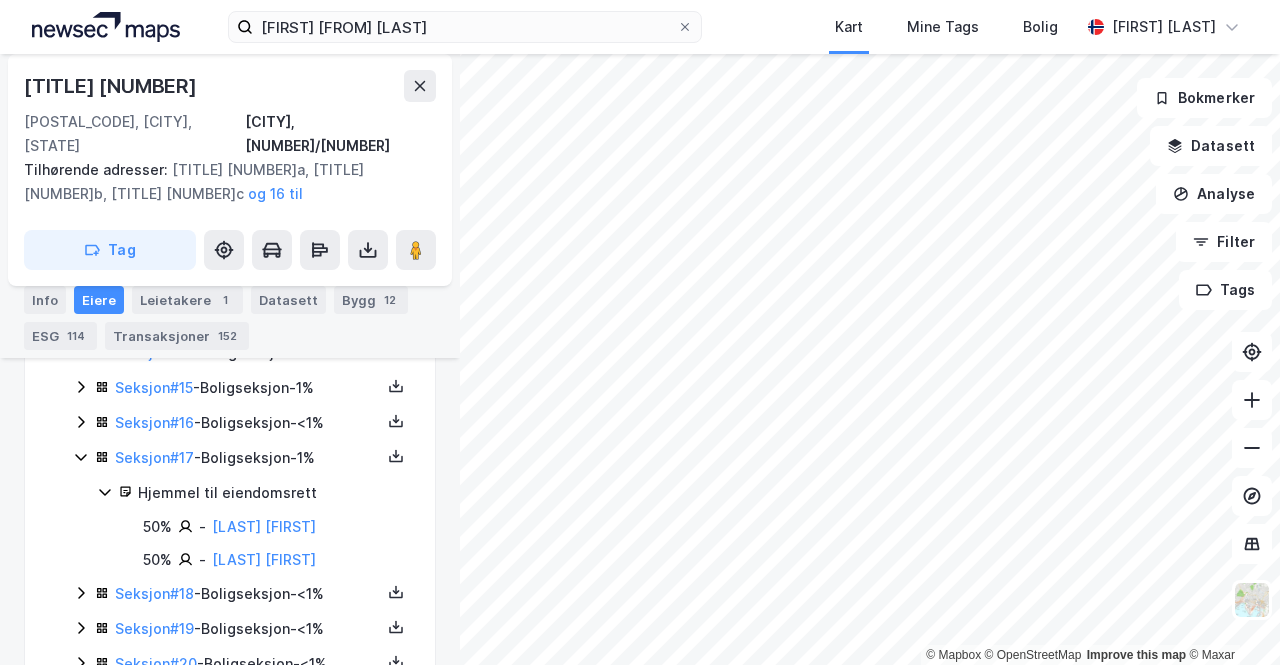 scroll, scrollTop: 1352, scrollLeft: 0, axis: vertical 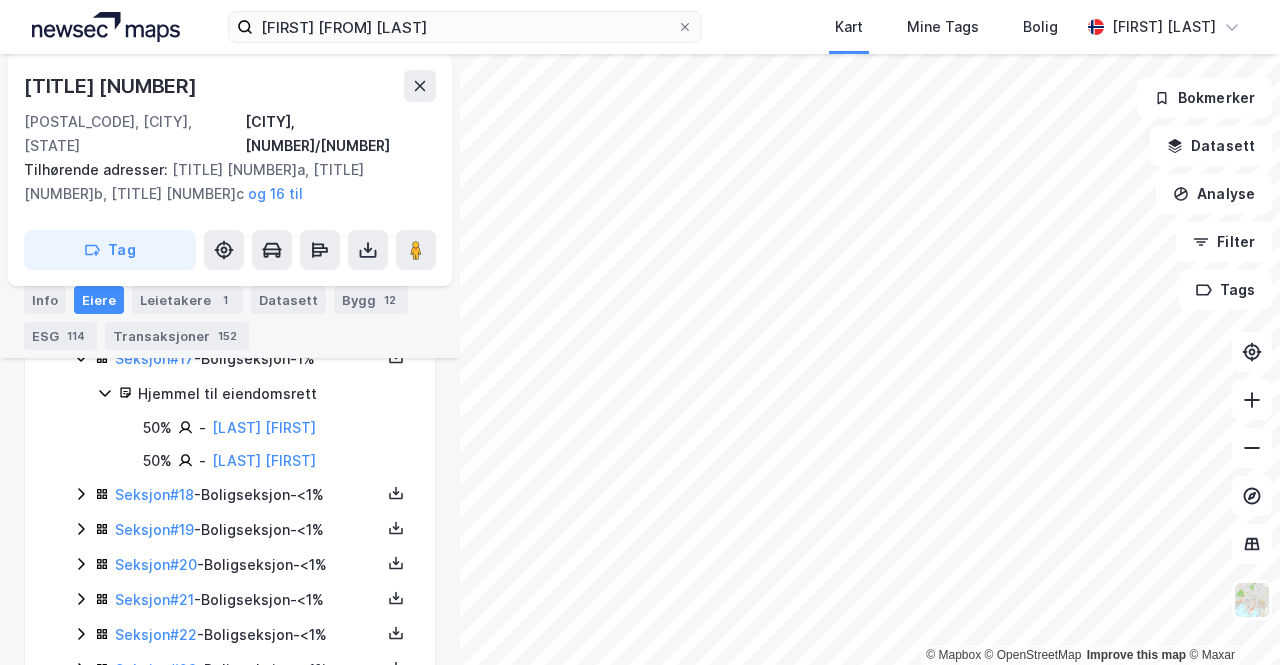 click on "Seksjon  # [NUMBER]  -  Boligseksjon  -  <[PERCENT]%" at bounding box center (242, 530) 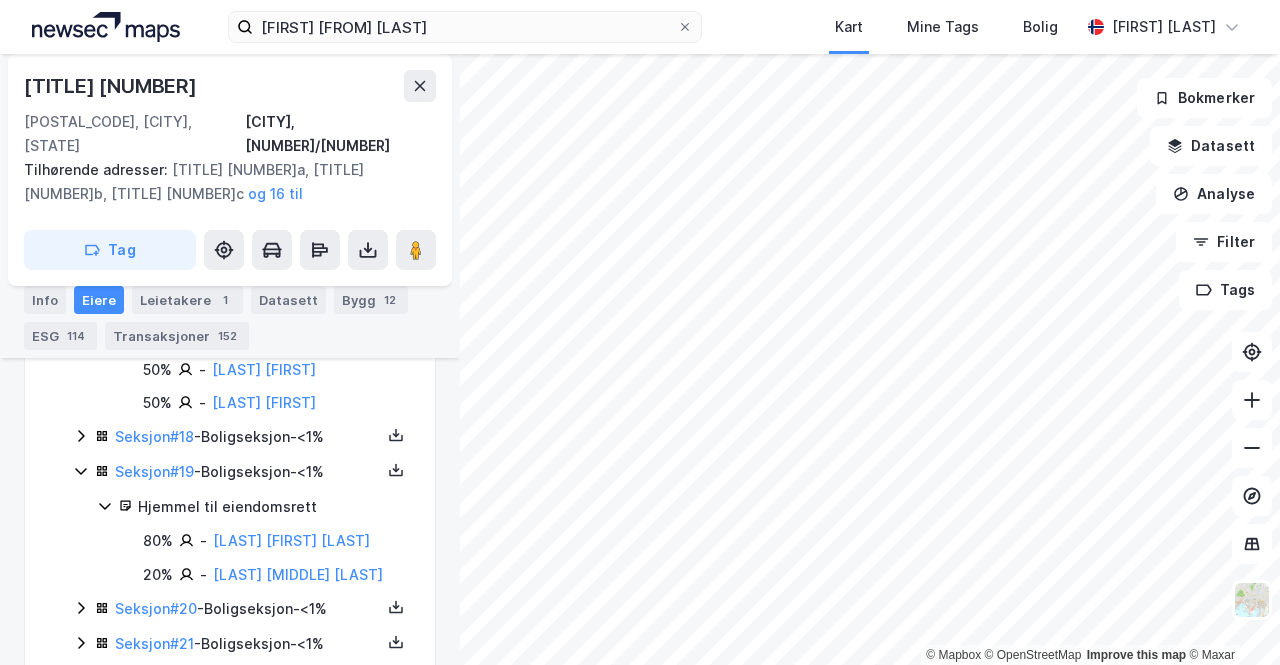 scroll, scrollTop: 1428, scrollLeft: 0, axis: vertical 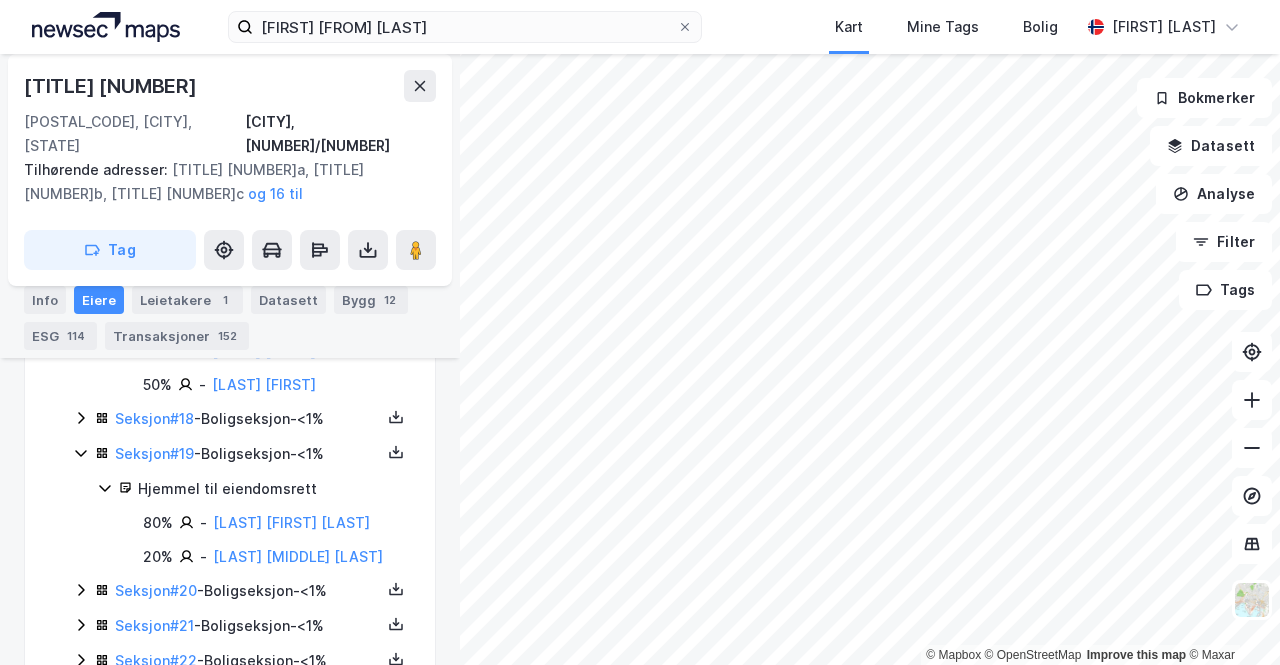click 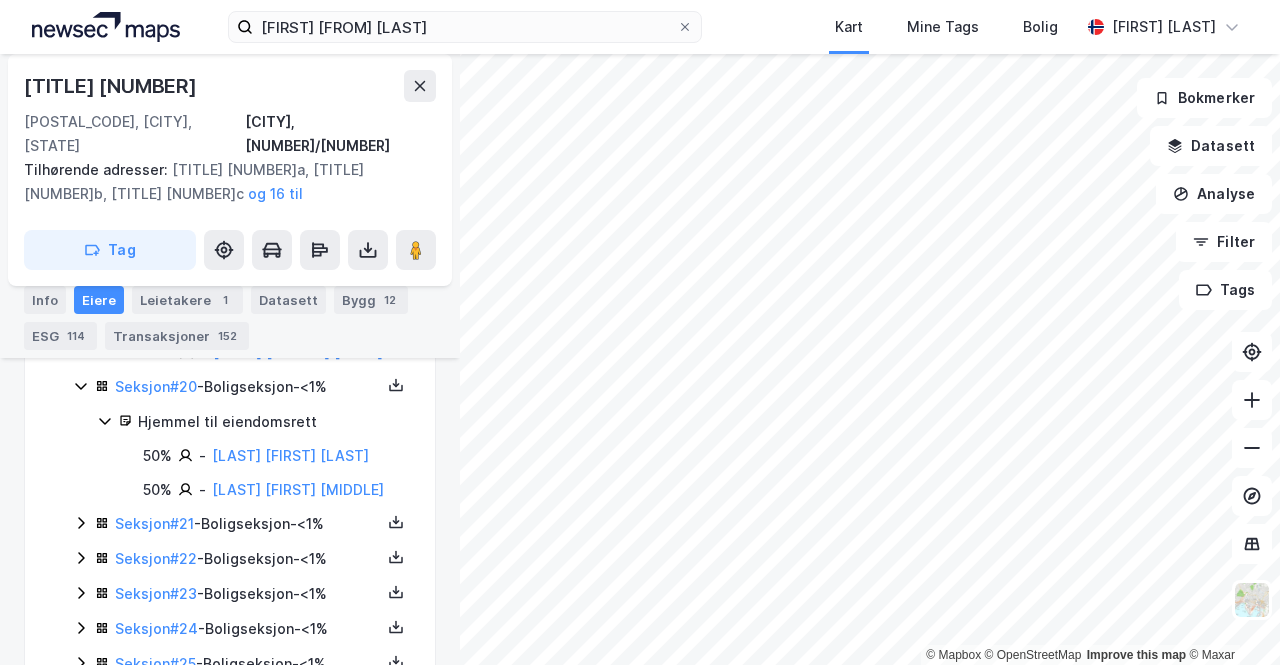 scroll, scrollTop: 1633, scrollLeft: 0, axis: vertical 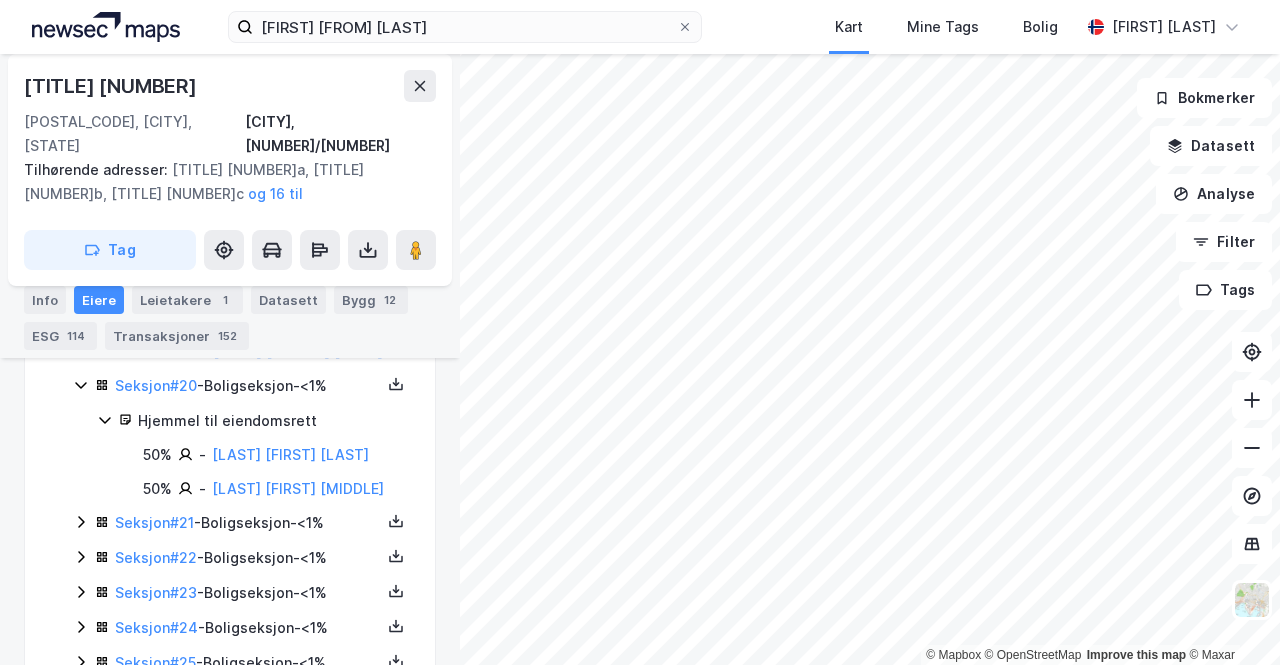 click 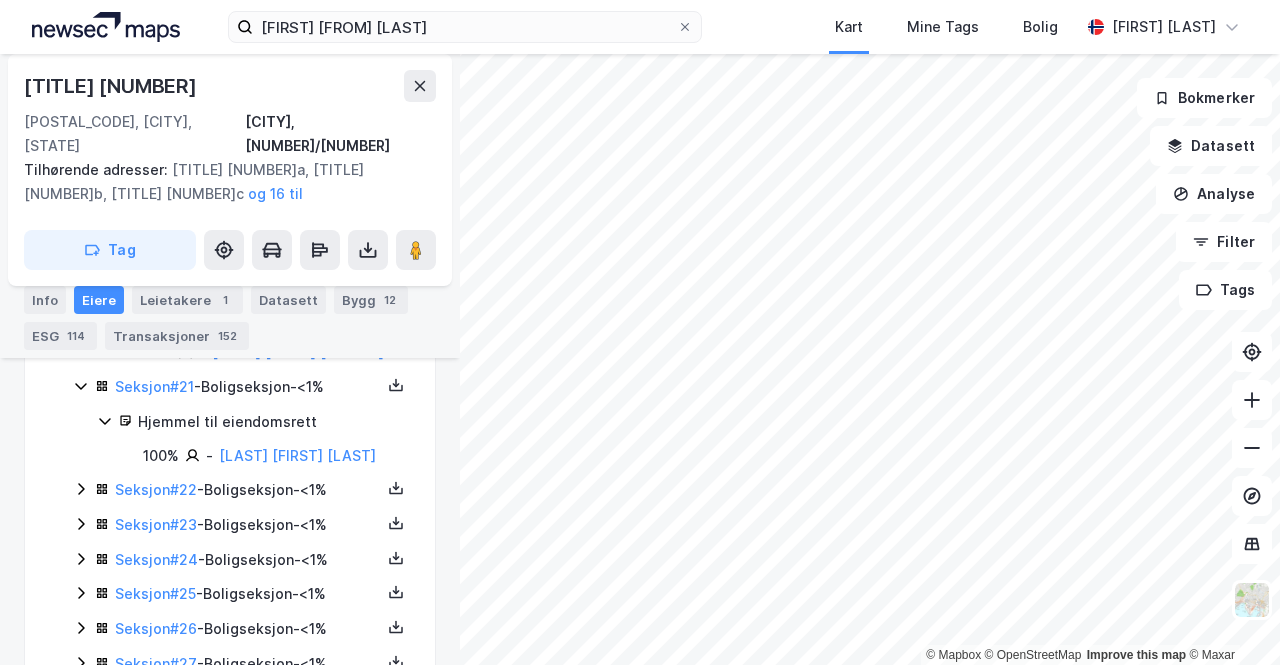scroll, scrollTop: 1773, scrollLeft: 0, axis: vertical 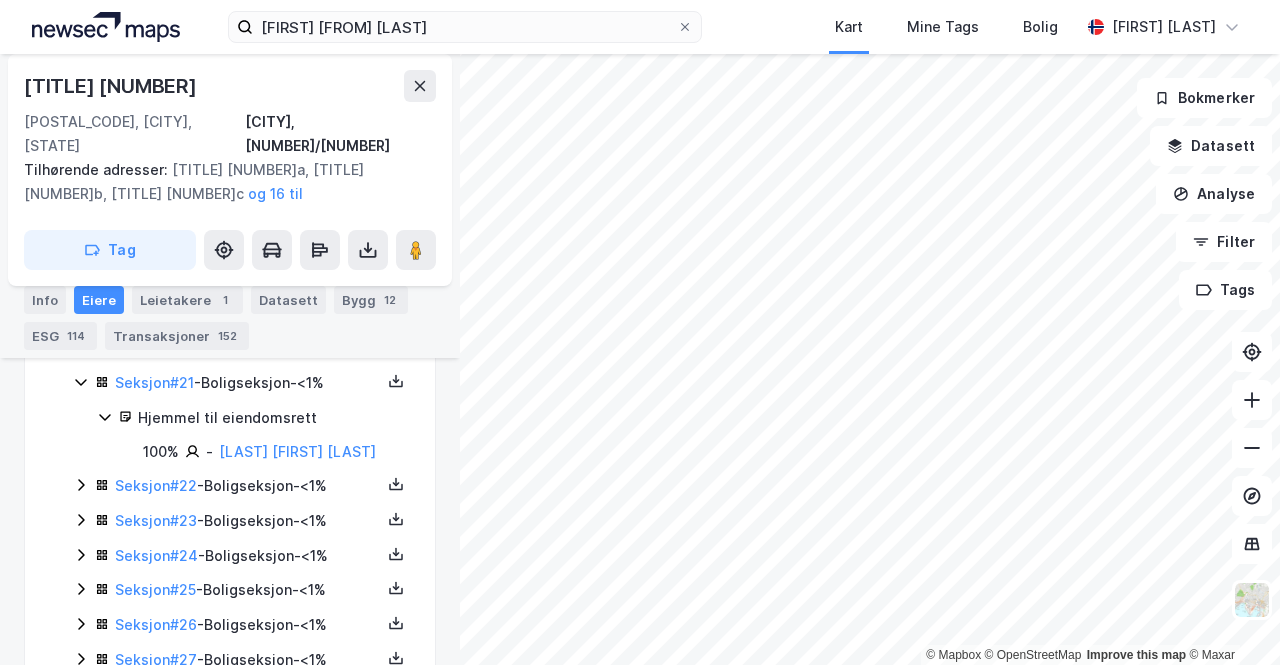 click on "Seksjon  # [NUMBER]  -  Boligseksjon  -  <[PERCENT]%" at bounding box center [242, 486] 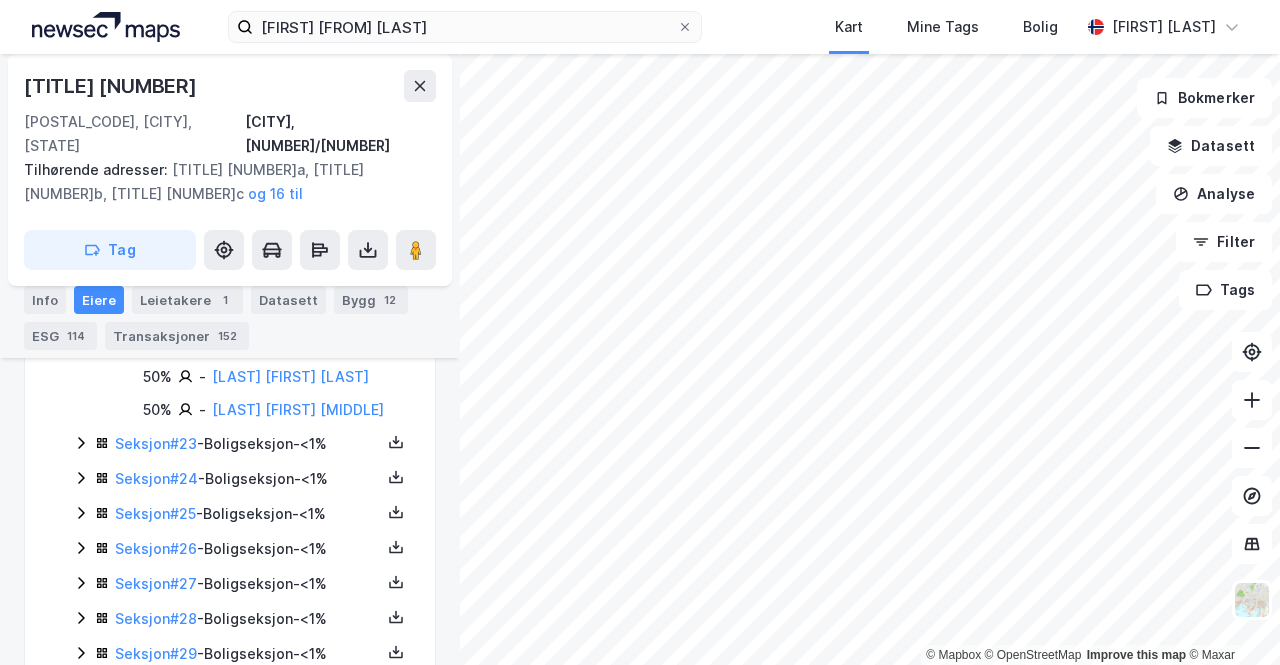 scroll, scrollTop: 1953, scrollLeft: 0, axis: vertical 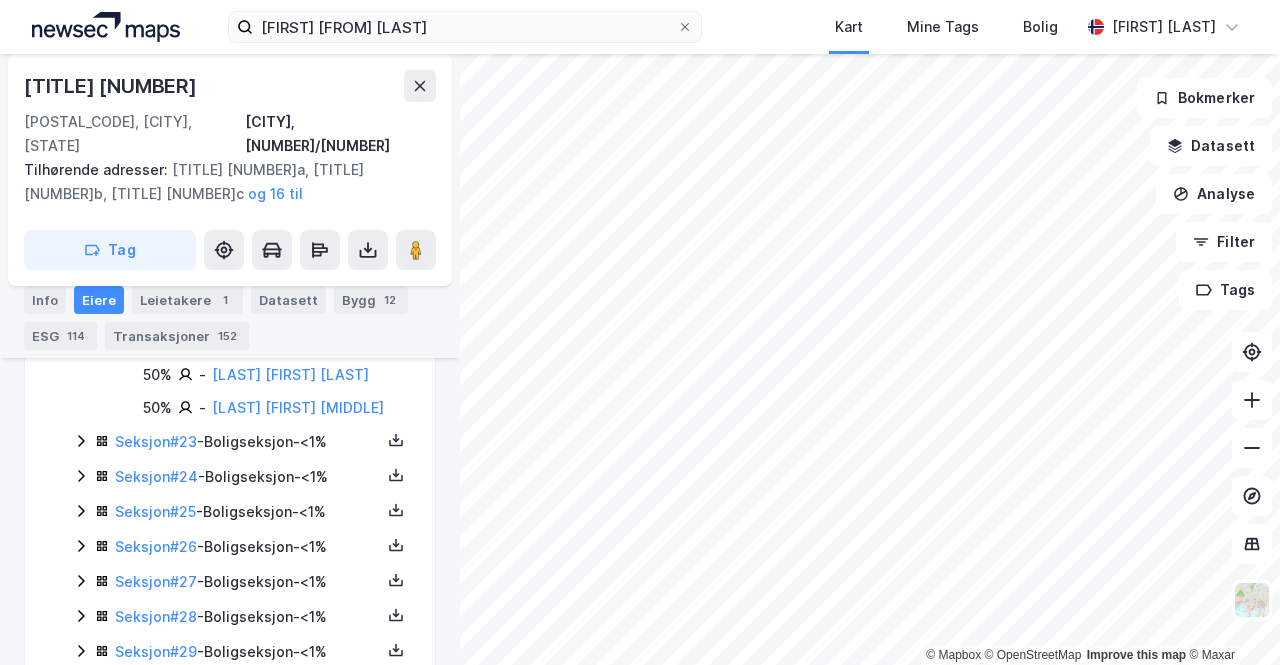 click 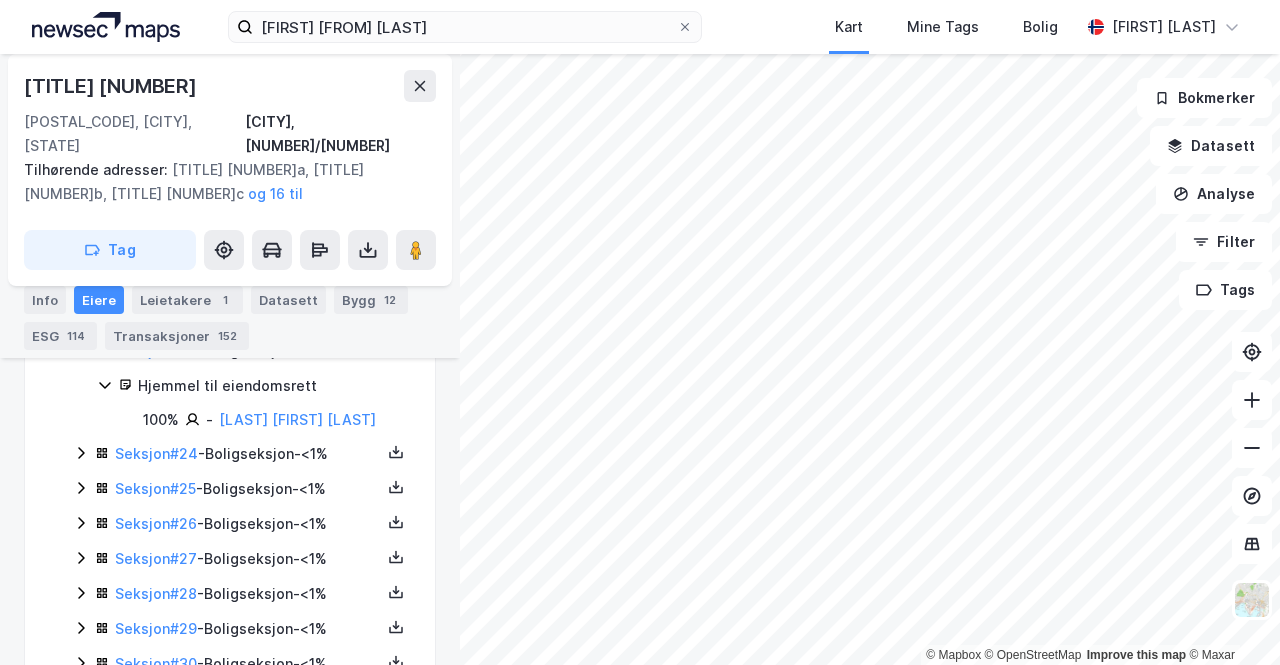 scroll, scrollTop: 2048, scrollLeft: 0, axis: vertical 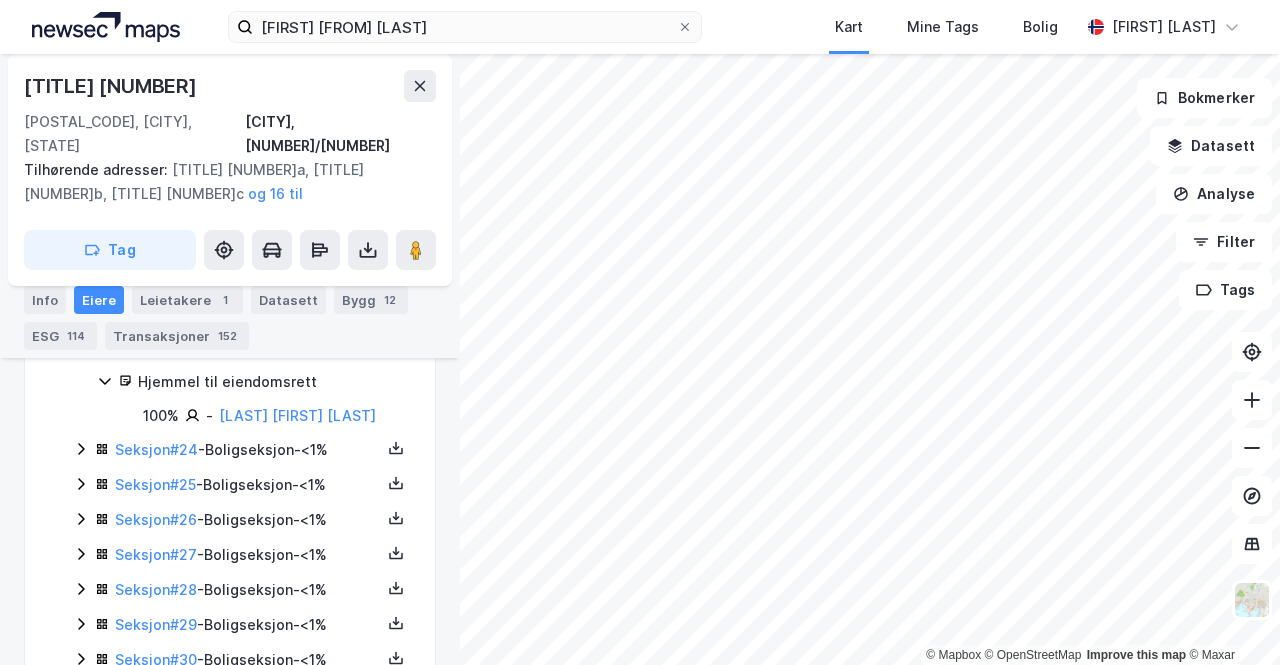 click 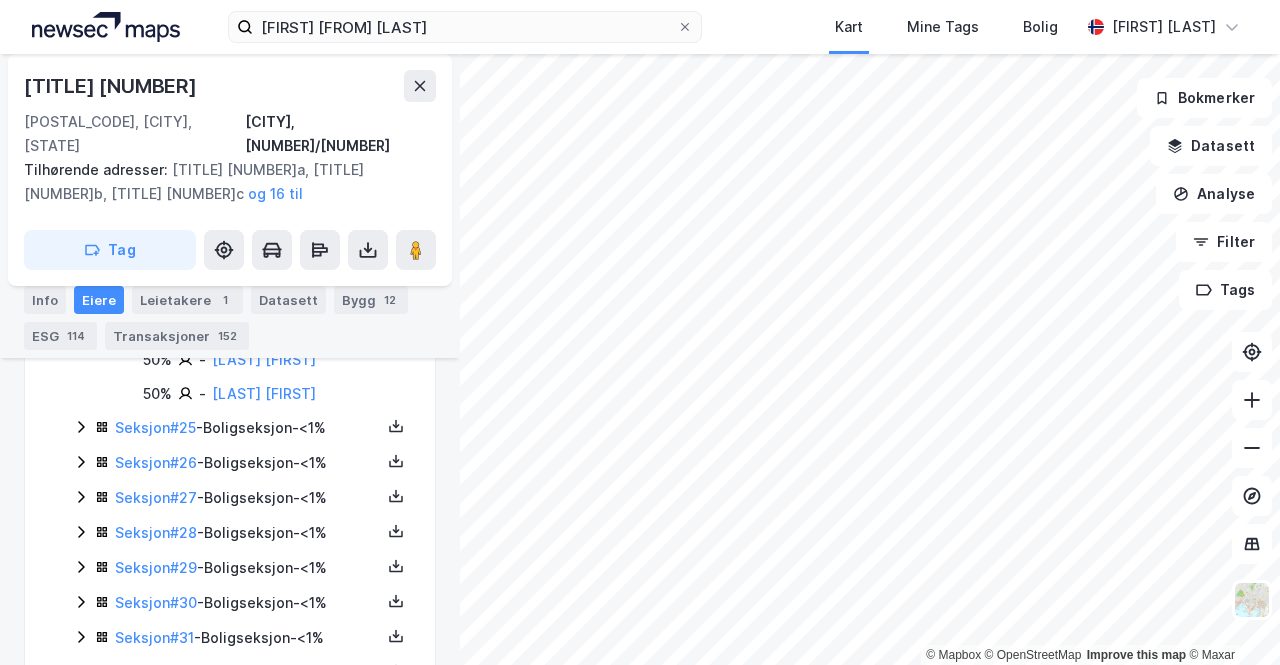 scroll, scrollTop: 2208, scrollLeft: 0, axis: vertical 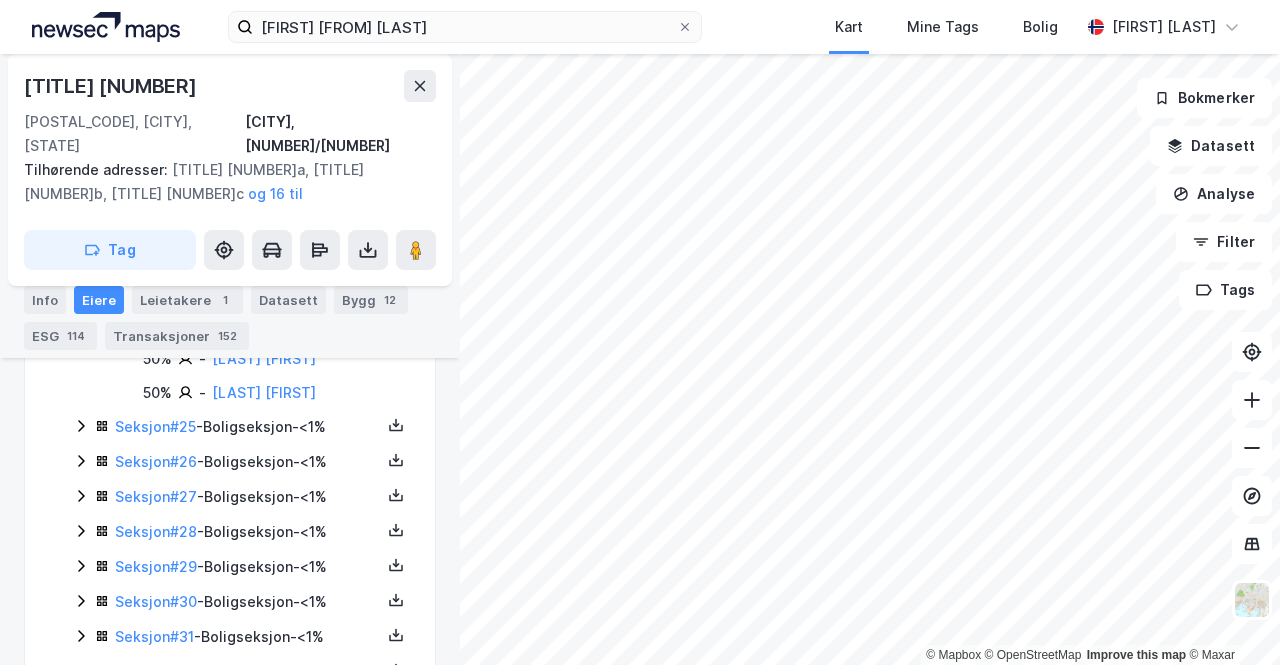 click on "Seksjon  # [NUMBER]  -  Boligseksjon  -  <[PERCENT]% Hjemmel til eiendomsrett [PERCENT]% - [LAST] [FIRST] [MIDDLE] Seksjon  # [NUMBER]  -  Boligseksjon  -  <[PERCENT]% Hjemmel til eiendomsrett [PERCENT]% - [LAST] [FIRST] [MIDDLE] [PERCENT]% - [LAST] [FIRST] [MIDDLE] Seksjon  # [NUMBER]  -  Boligseksjon  -  <[PERCENT]% Seksjon  # [NUMBER]  -  Boligseksjon  -  <[PERCENT]% Seksjon  # [NUMBER]  -  Boligseksjon  -  <[PERCENT]% Seksjon  # [NUMBER]  -  Boligseksjon  -  <[PERCENT]% Seksjon  # [NUMBER]  -  Boligseksjon  -  <[PERCENT]% Seksjon  # [NUMBER]  -  Boligseksjon  -  <[PERCENT]% Seksjon  # [NUMBER]  -  Boligseksjon  -  <[PERCENT]% Seksjon  # [NUMBER]  -  Boligseksjon  -  <[PERCENT]% Seksjon  # [NUMBER]  -  Boligseksjon  -  <[PERCENT]% Seksjon  # [NUMBER]  -  Boligseksjon  -  <[PERCENT]% Seksjon  # [NUMBER]  -  Boligseksjon  -  <[PERCENT]% Seksjon  # [NUMBER]  -  Boligseksjon  -  <[PERCENT]% Seksjon  # [NUMBER]  -  Boligseksjon  -  [PERCENT]% Hjemmel til eiendomsrett [PERCENT]% - [LAST] [FIRST] [MIDDLE] [PERCENT]% - [LAST] [FIRST] Seksjon  # [NUMBER]  -  Boligseksjon  -  <[PERCENT]% Seksjon  # [NUMBER]  -  Boligseksjon  -  <[PERCENT]% Hjemmel til eiendomsrett [PERCENT]% - [LAST] [FIRST] [MIDDLE] [PERCENT]% - [LAST] [FIRST] [MIDDLE] Seksjon  # [NUMBER]  -  -" at bounding box center [242, 2081] 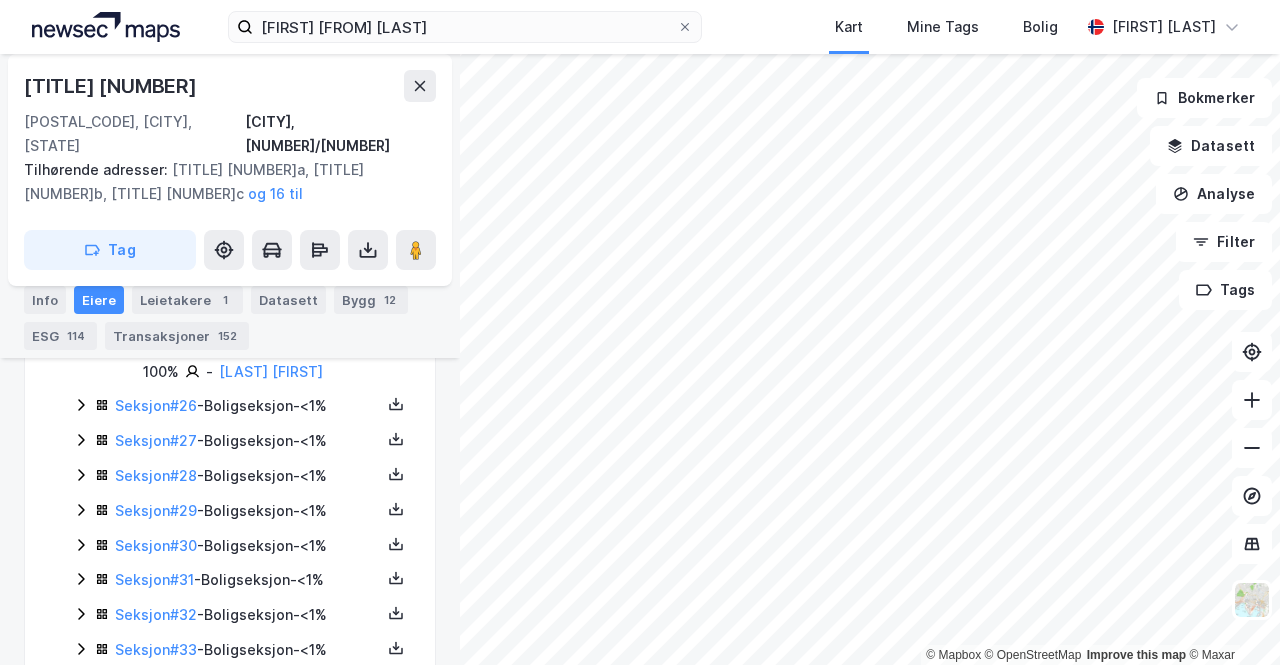 scroll, scrollTop: 2333, scrollLeft: 0, axis: vertical 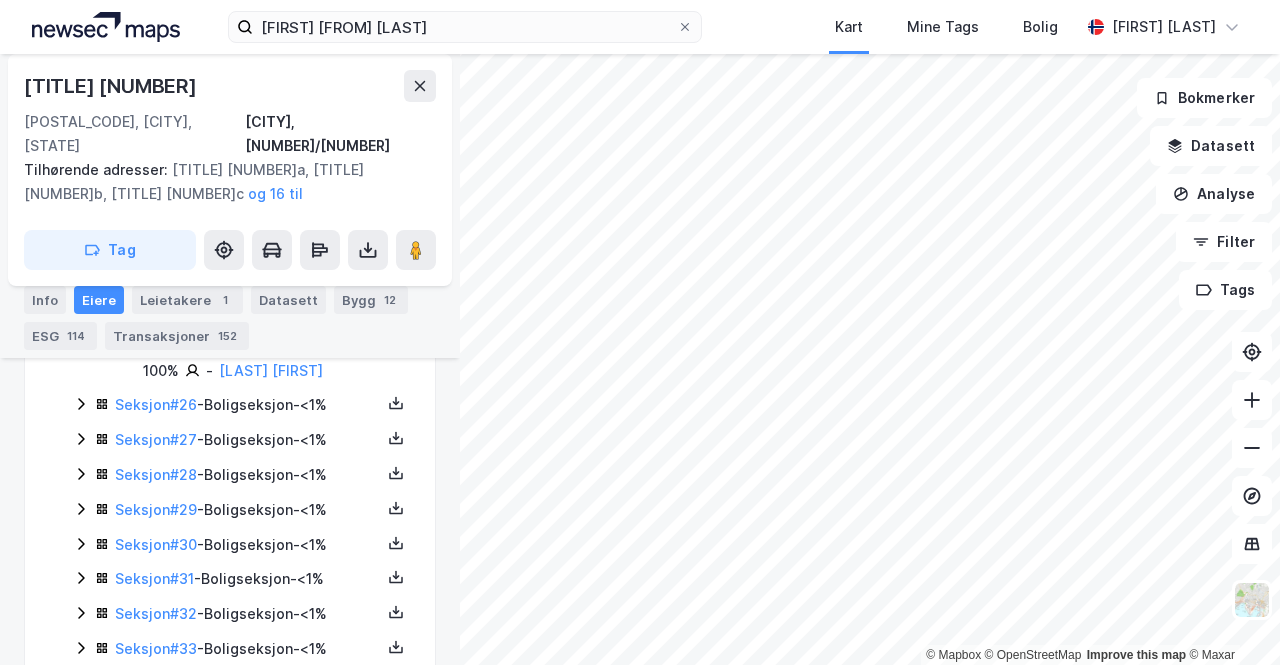 click 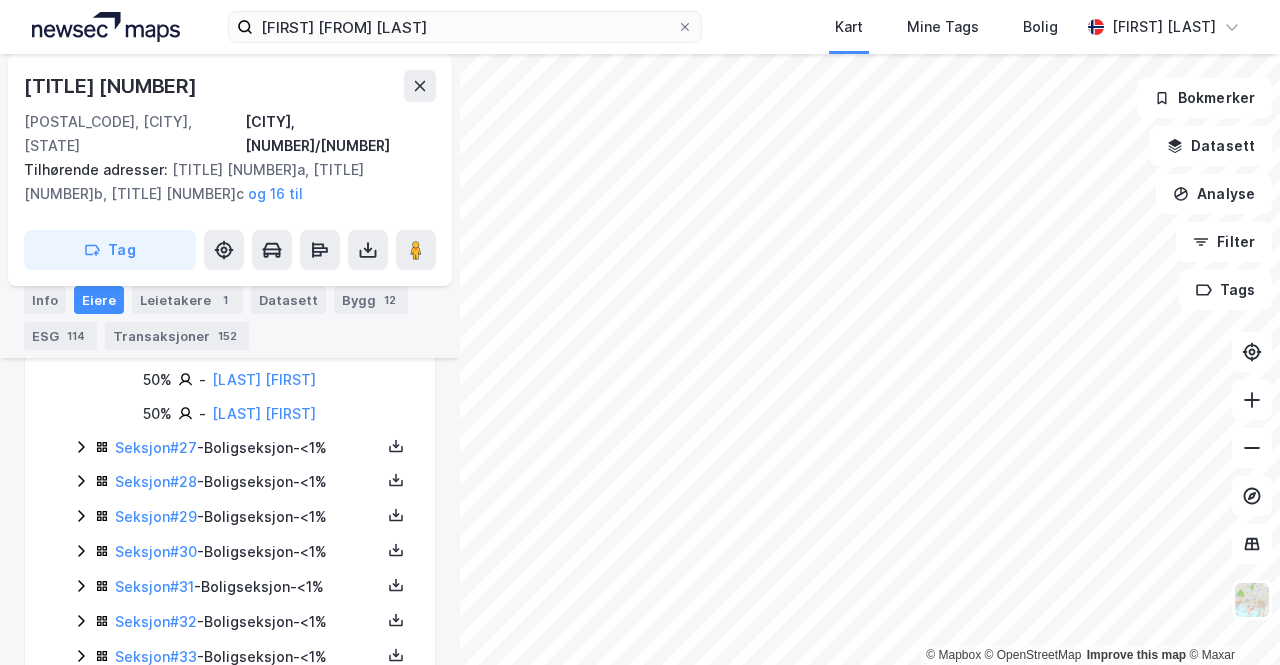 scroll, scrollTop: 2423, scrollLeft: 0, axis: vertical 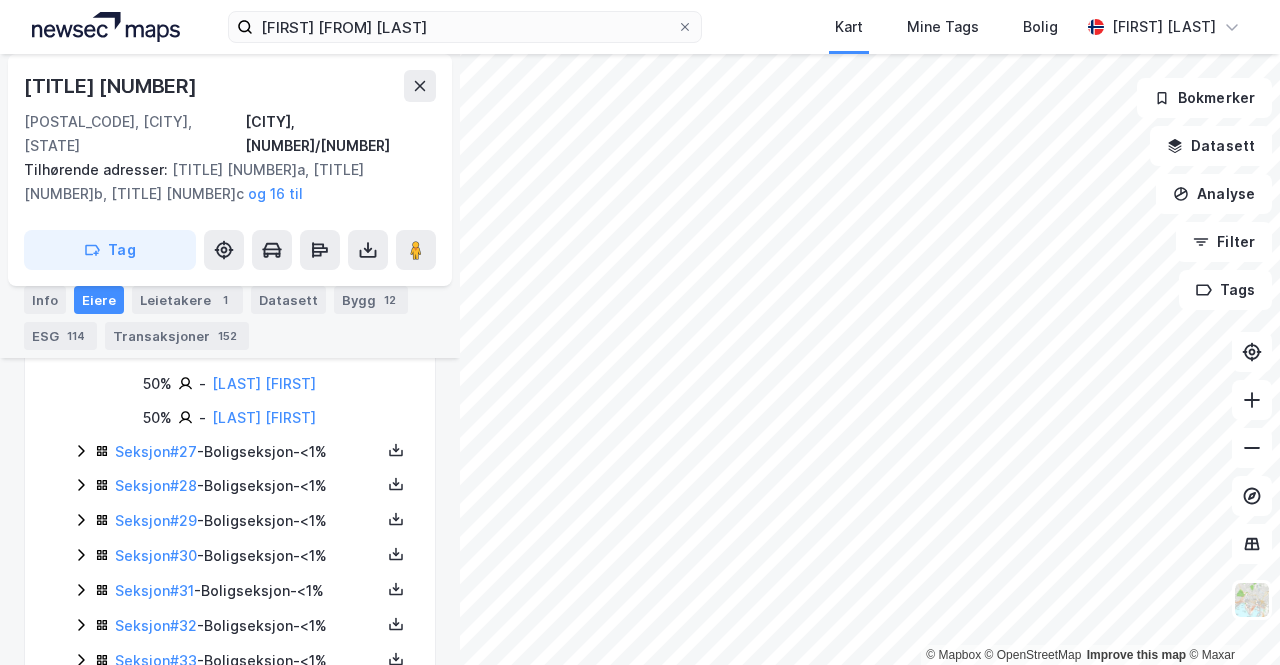 click 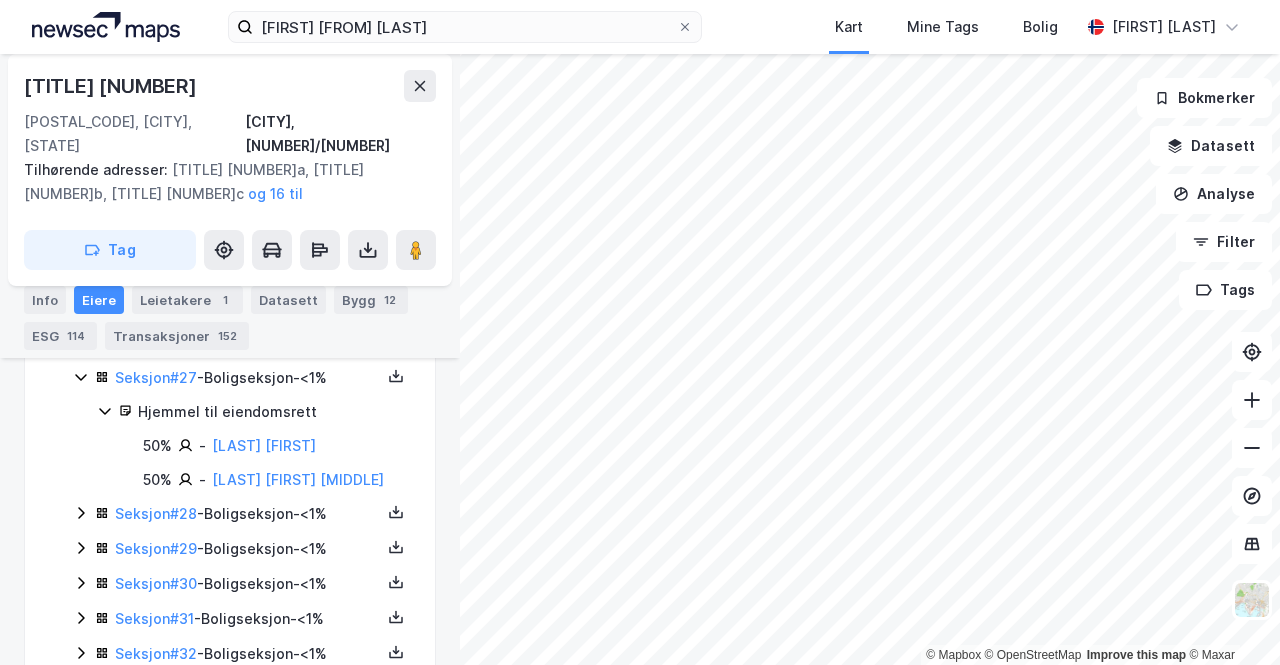 scroll, scrollTop: 2499, scrollLeft: 0, axis: vertical 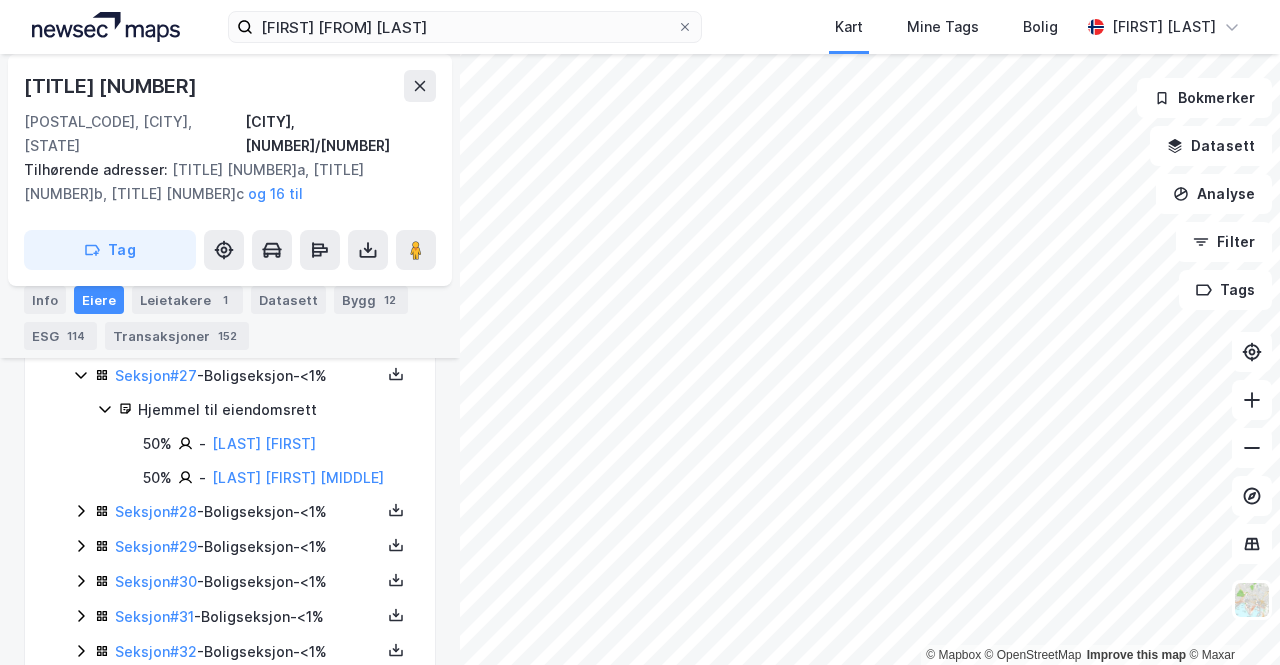 click 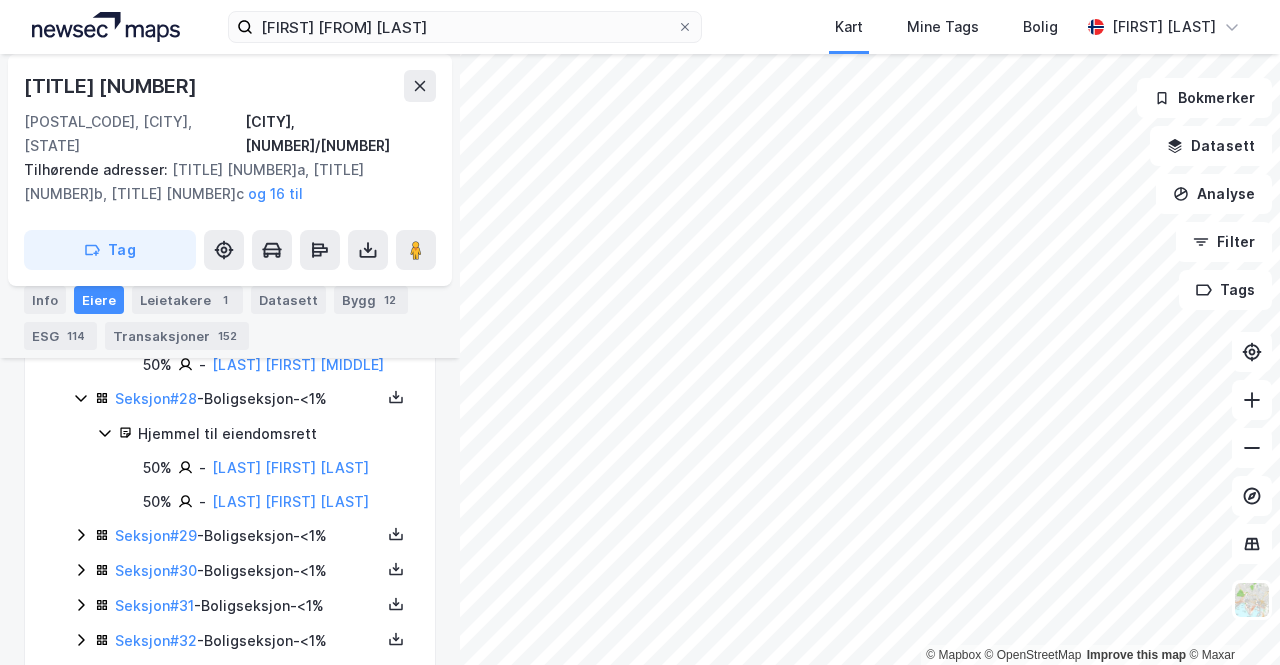 scroll, scrollTop: 2615, scrollLeft: 0, axis: vertical 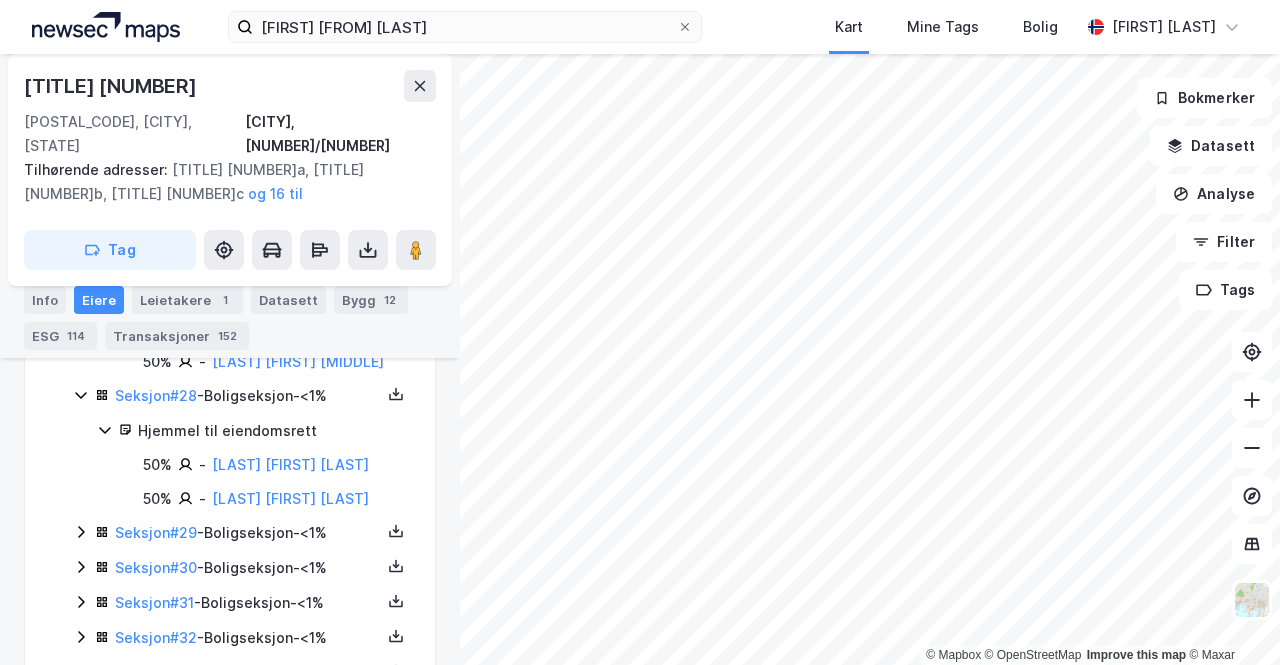 click 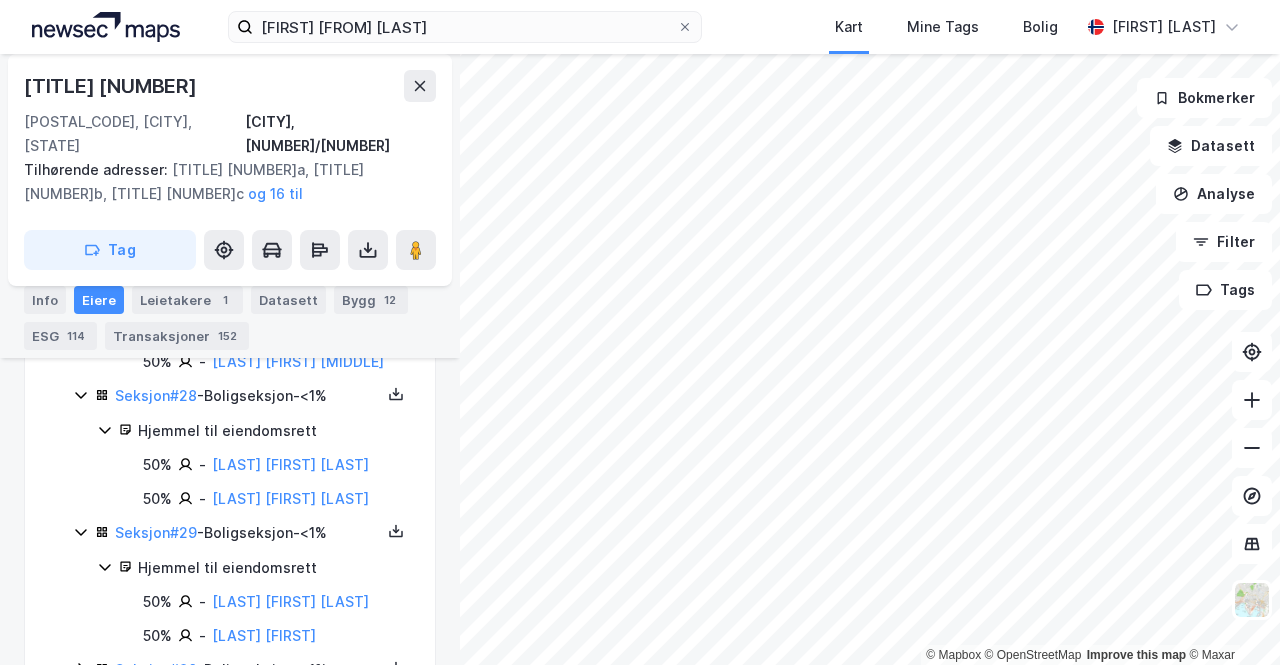 scroll, scrollTop: 2805, scrollLeft: 0, axis: vertical 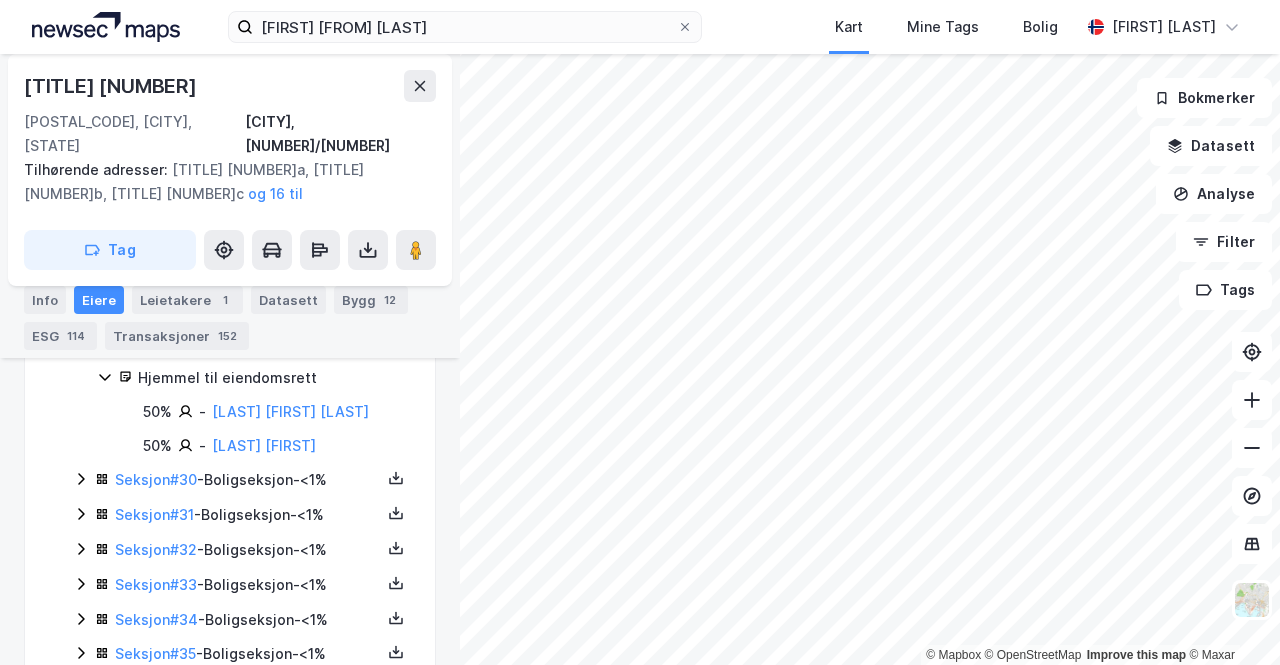 click 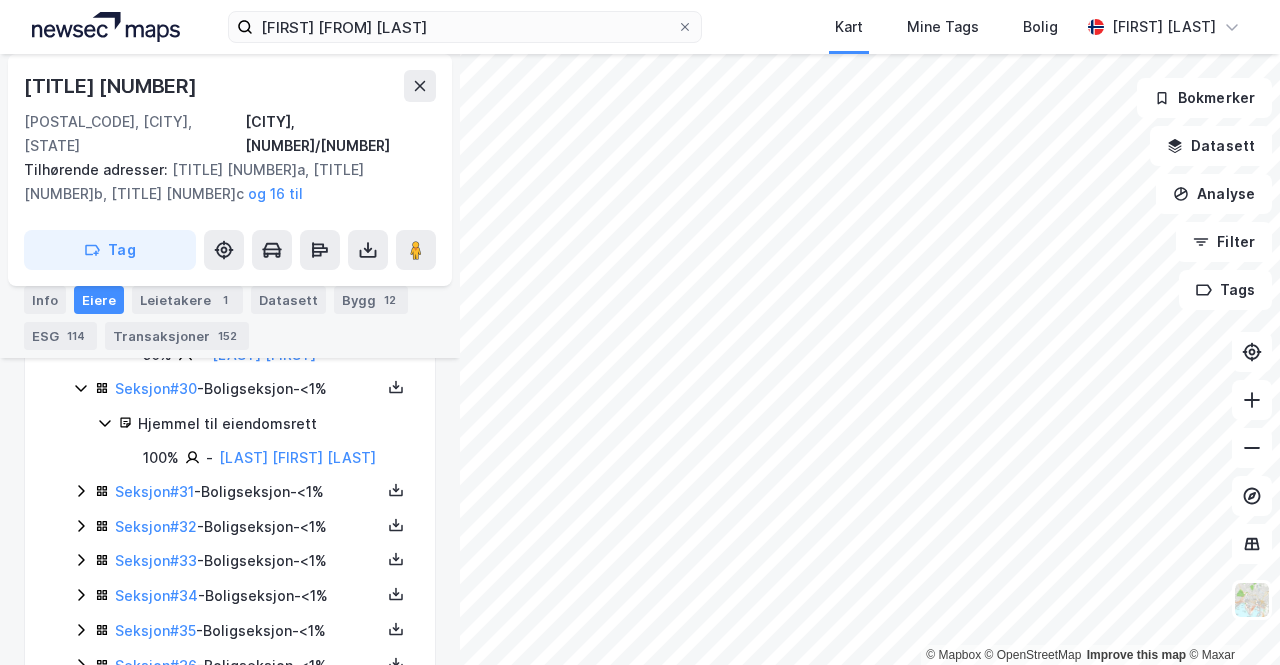scroll, scrollTop: 2897, scrollLeft: 0, axis: vertical 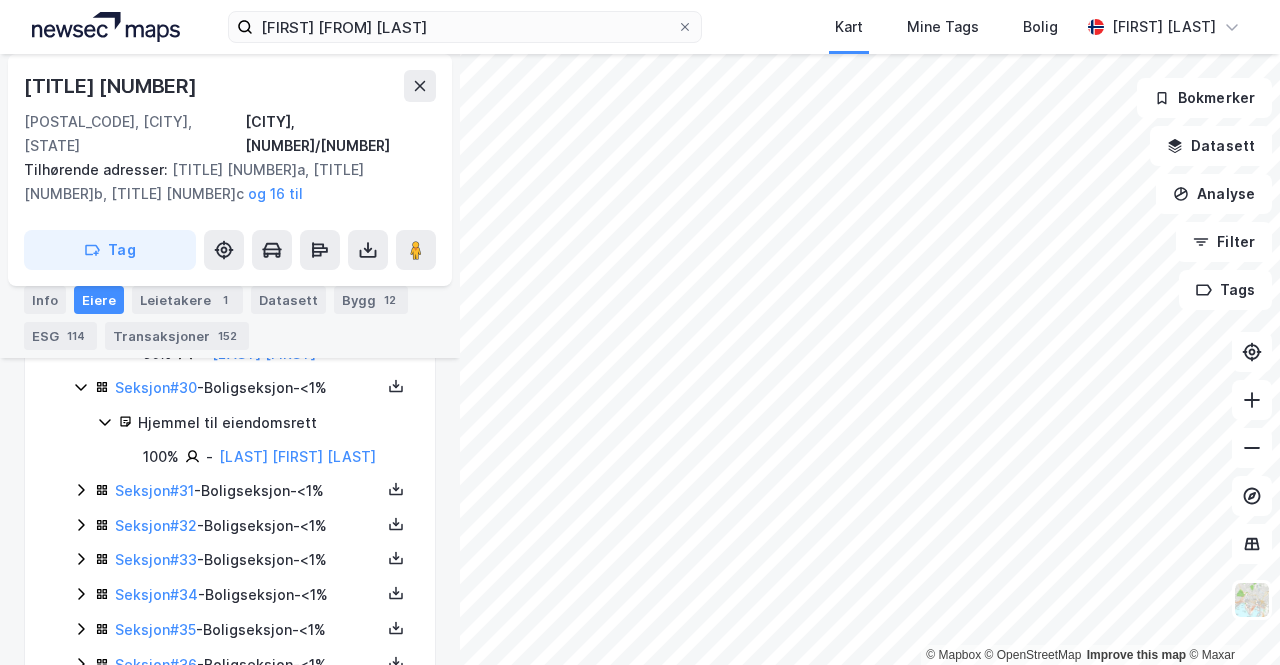 click 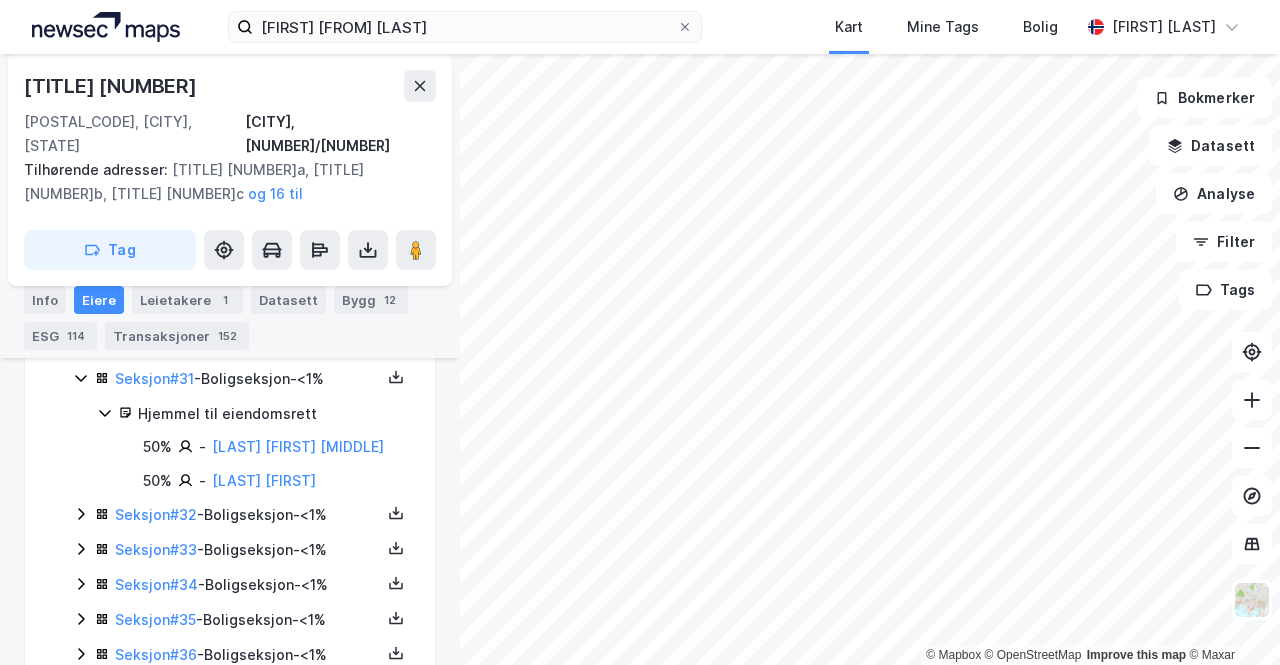 scroll, scrollTop: 3013, scrollLeft: 0, axis: vertical 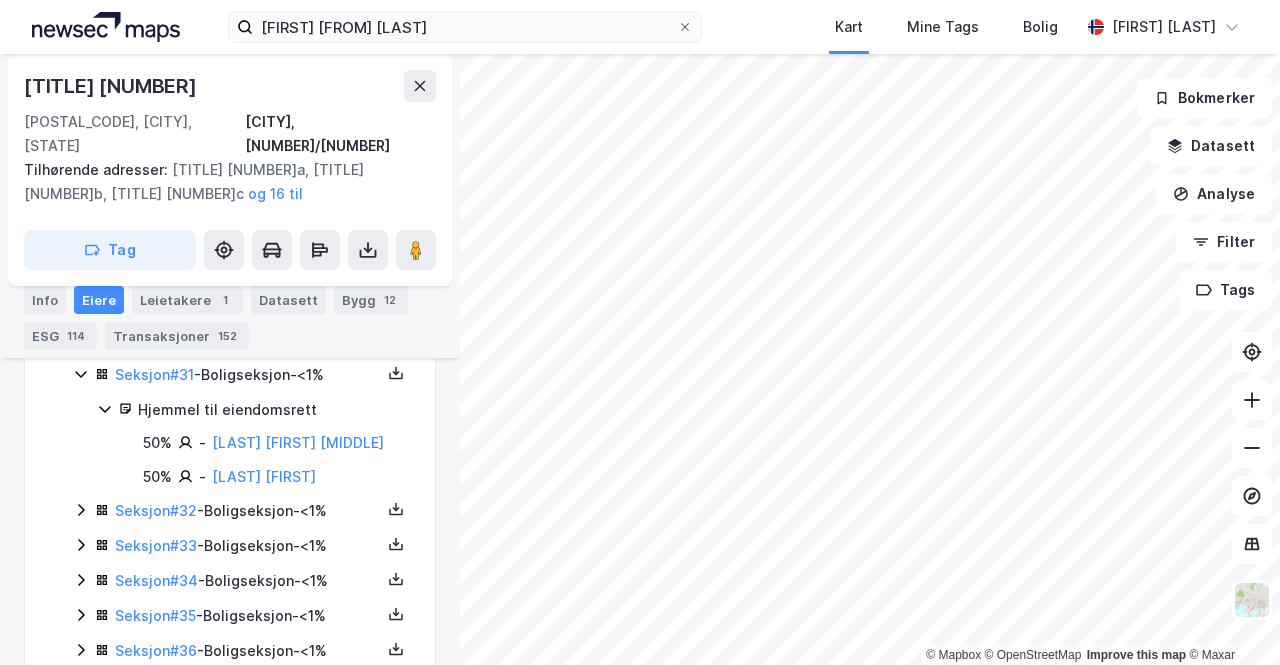 click 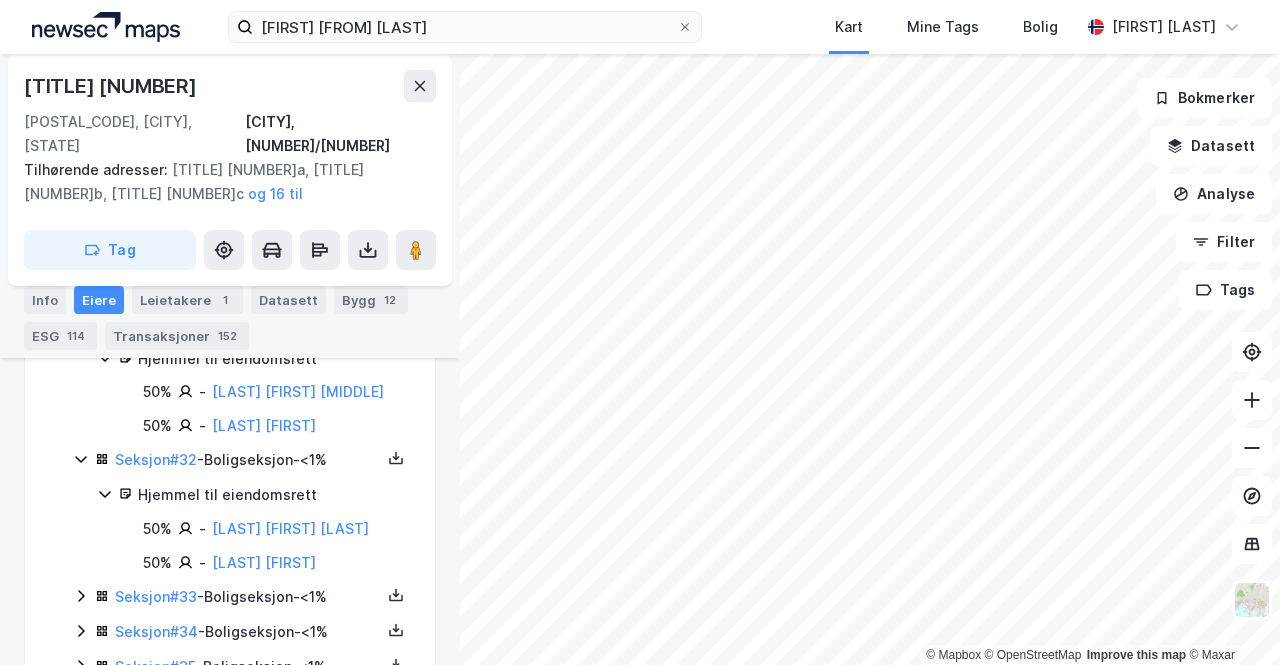 scroll, scrollTop: 3065, scrollLeft: 0, axis: vertical 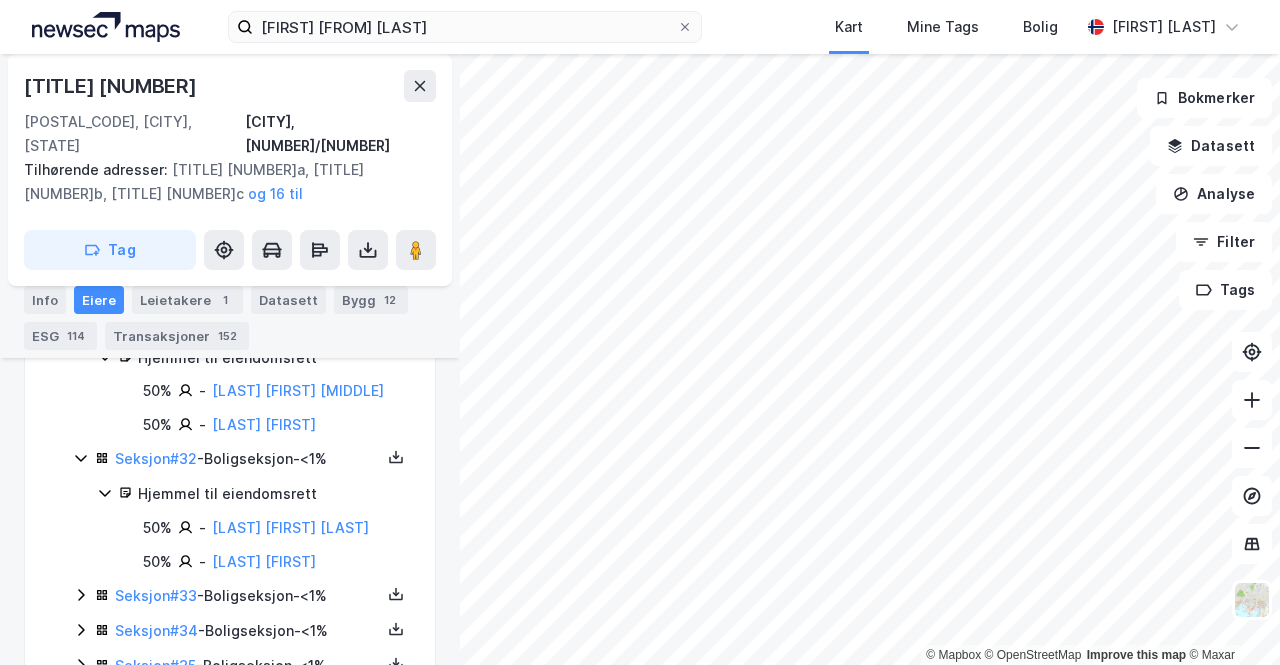 click 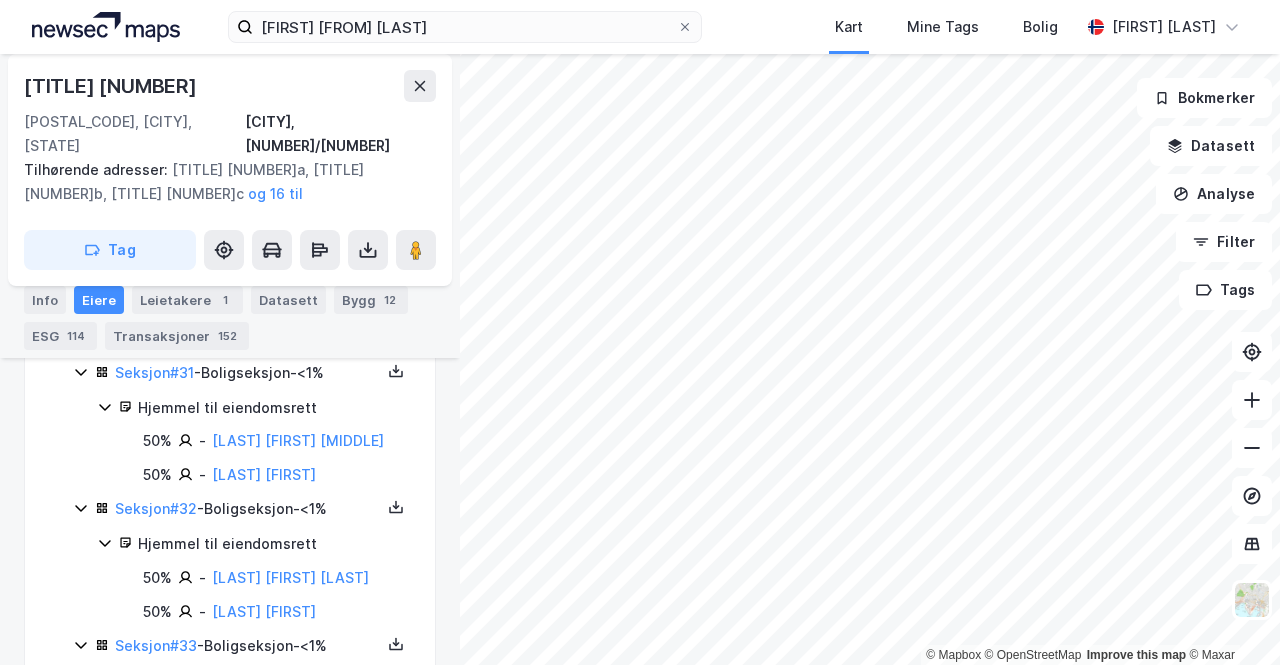 scroll, scrollTop: 3012, scrollLeft: 0, axis: vertical 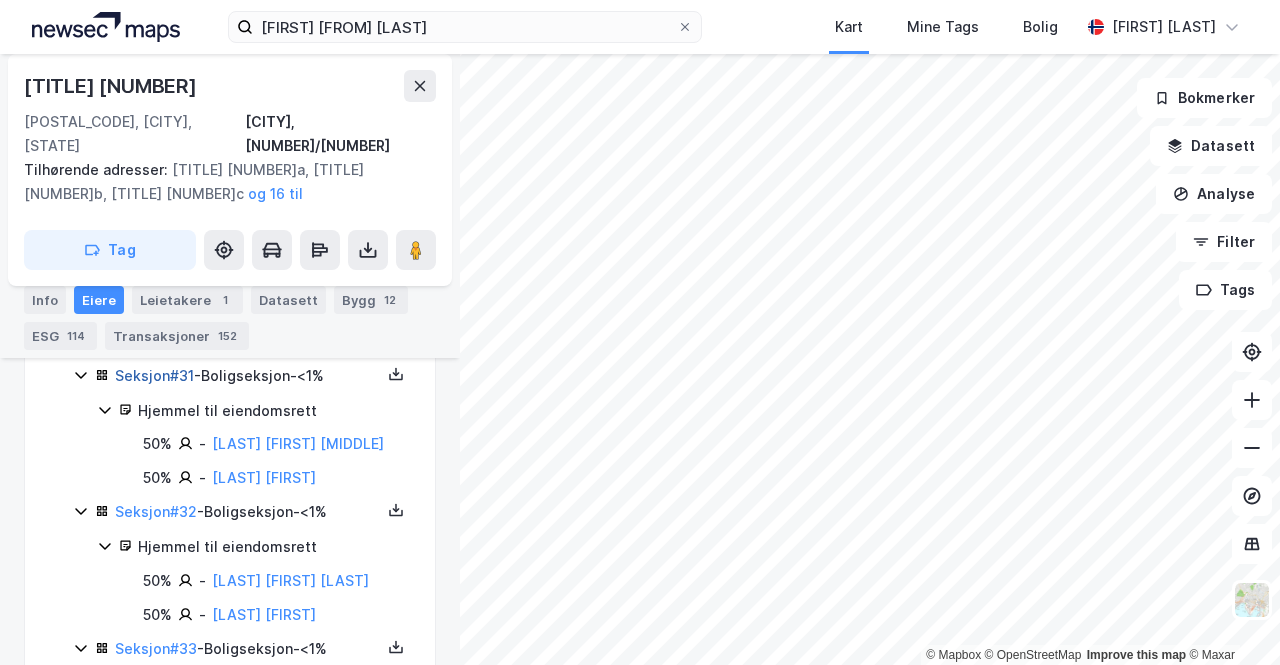click on "Seksjon  # 31" at bounding box center [154, 375] 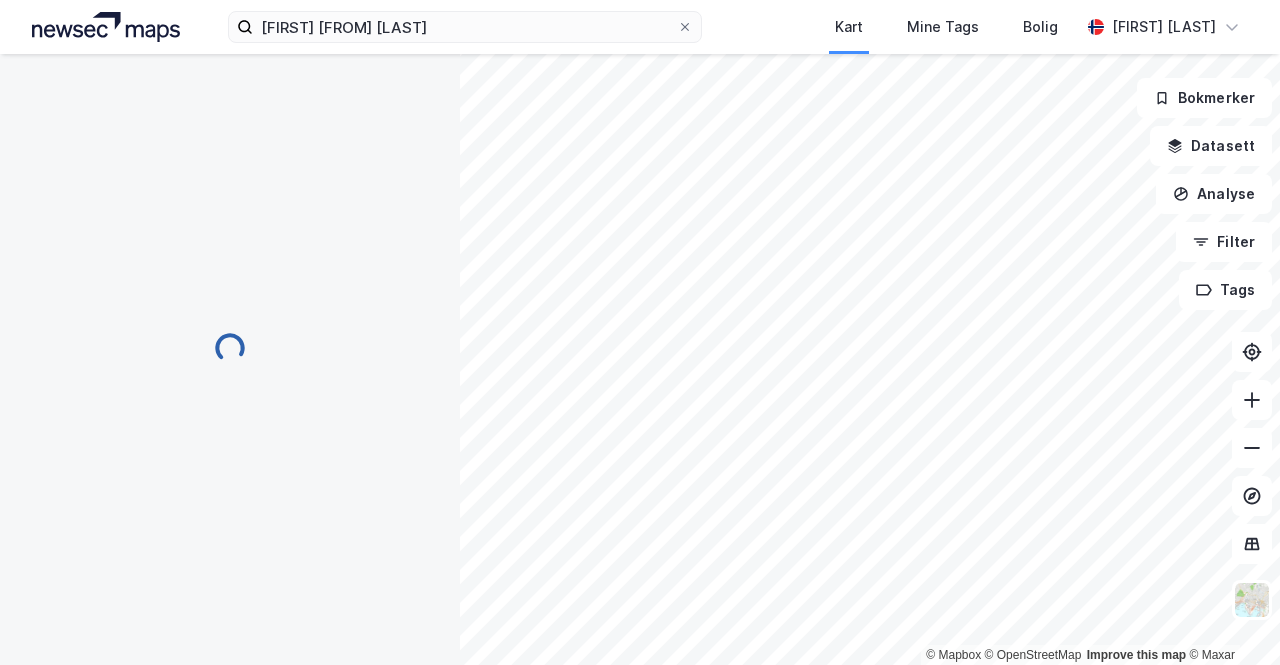 scroll, scrollTop: 506, scrollLeft: 0, axis: vertical 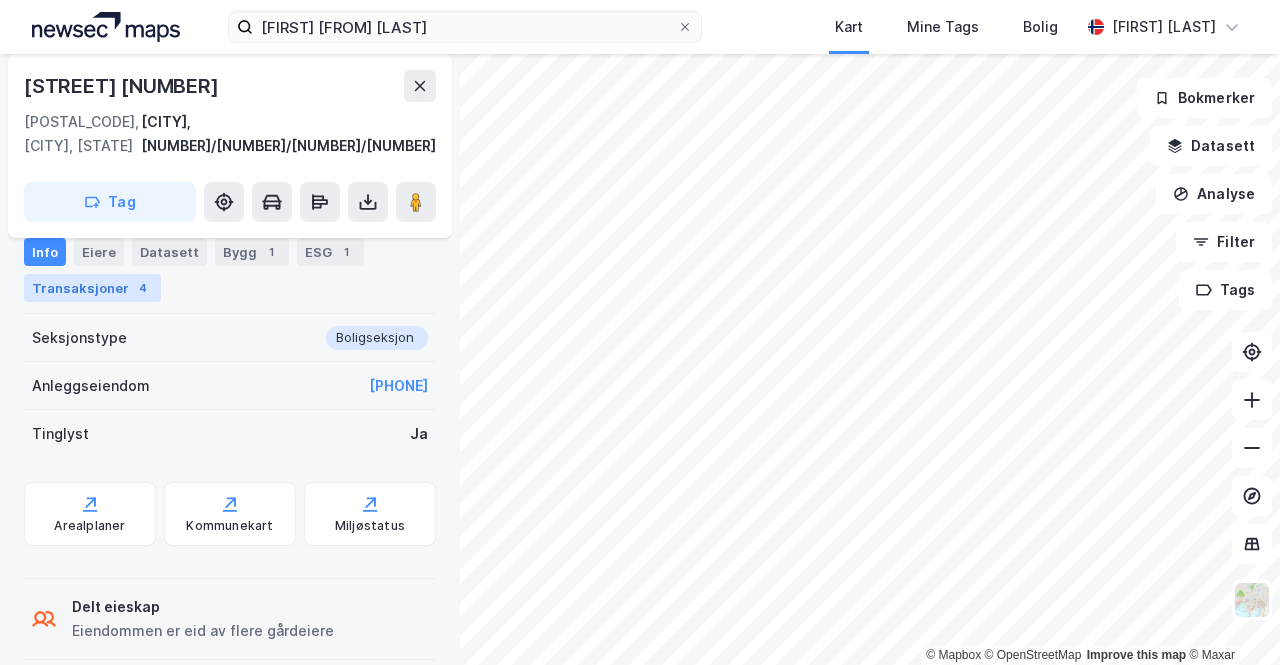 click on "Transaksjoner 4" at bounding box center (92, 288) 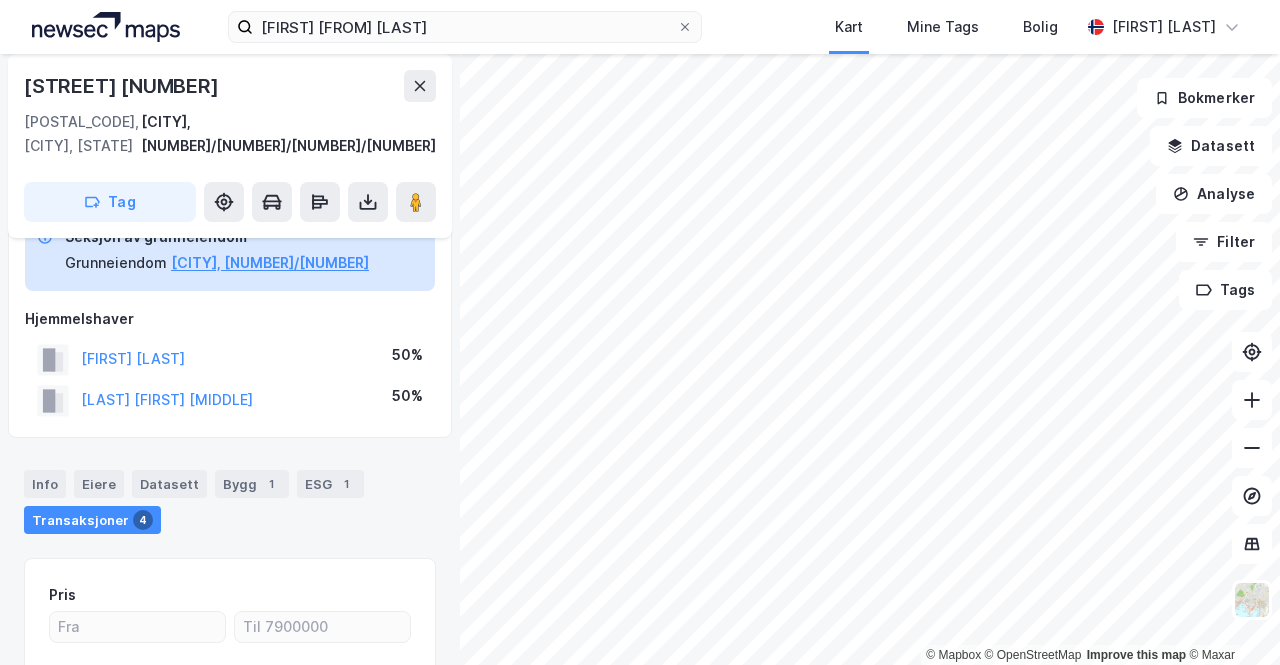 scroll, scrollTop: 116, scrollLeft: 0, axis: vertical 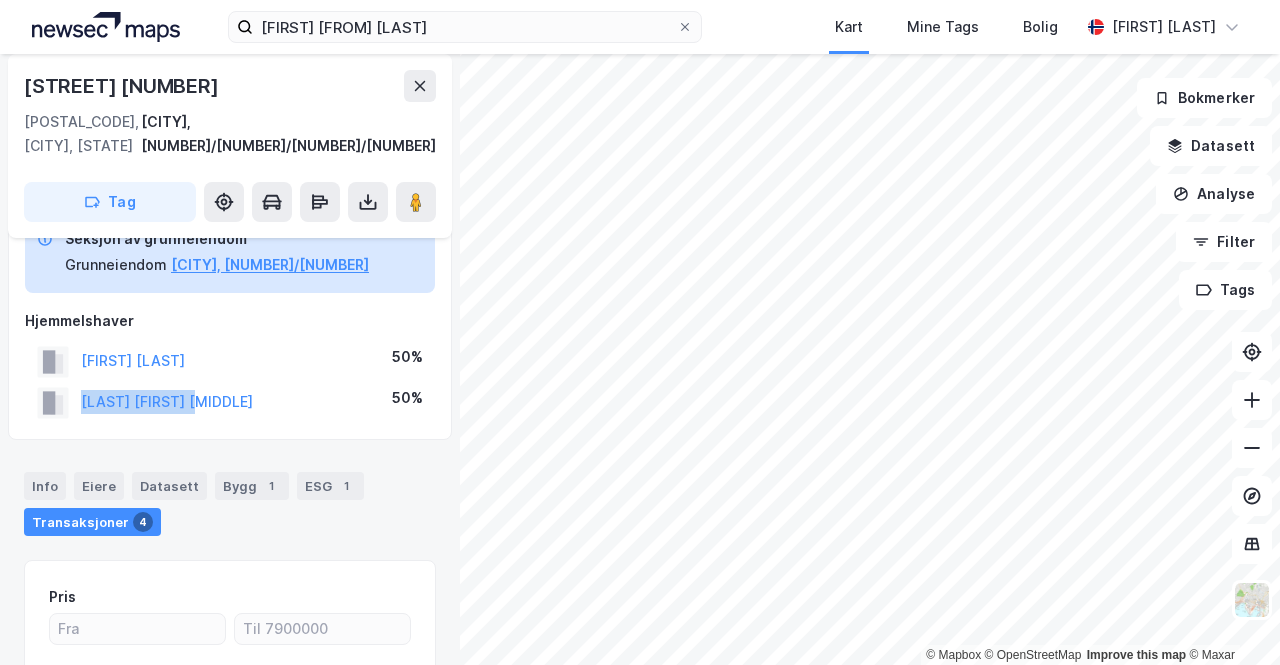 drag, startPoint x: 240, startPoint y: 386, endPoint x: 57, endPoint y: 364, distance: 184.31766 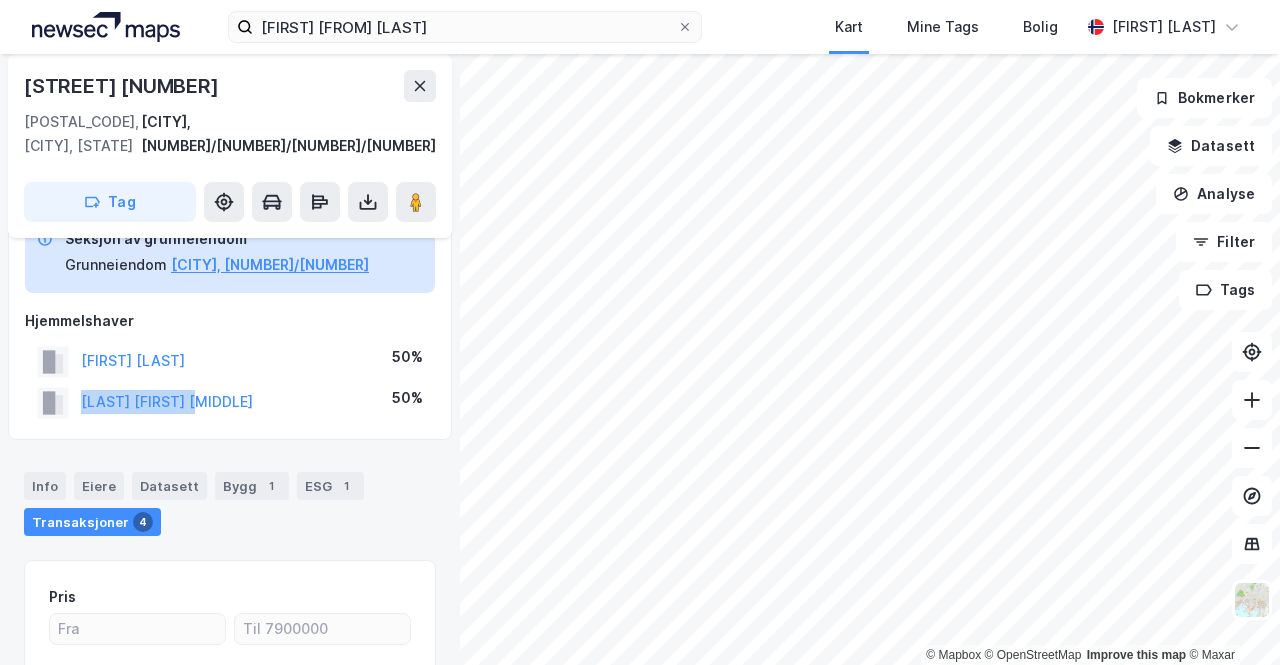 click on "[LAST] [FIRST] [PERCENT]%" at bounding box center [230, 402] 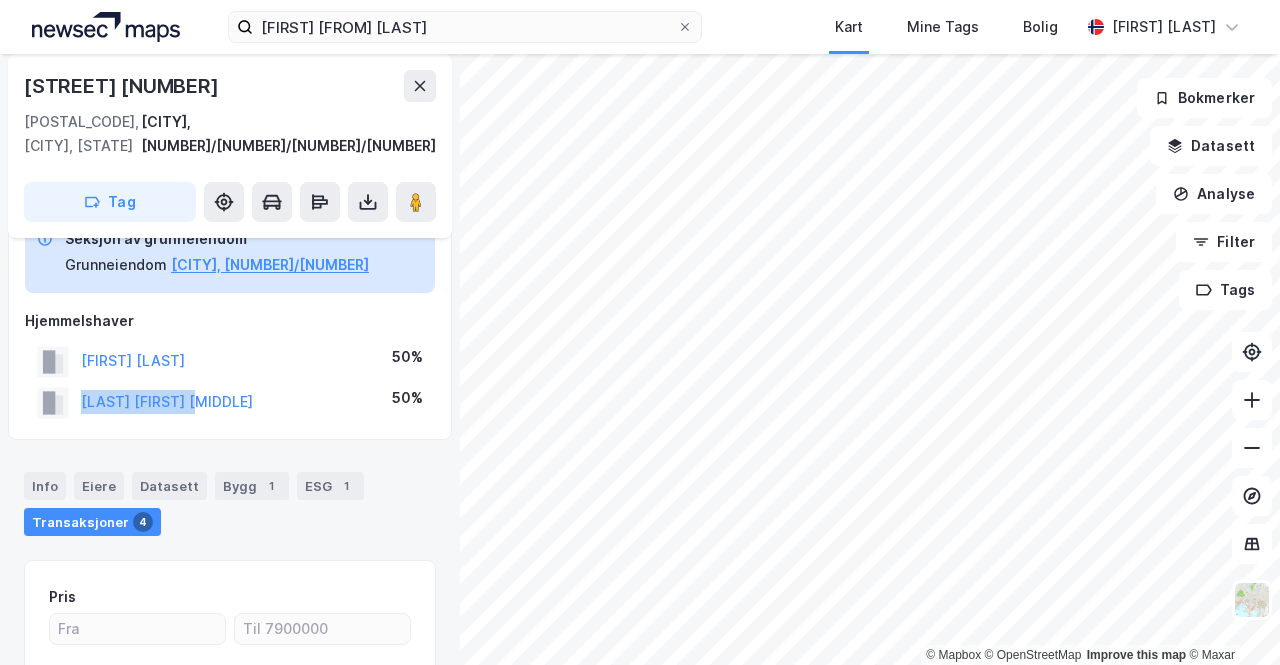 copy on "[LAST] [FIRST] [MIDDLE]" 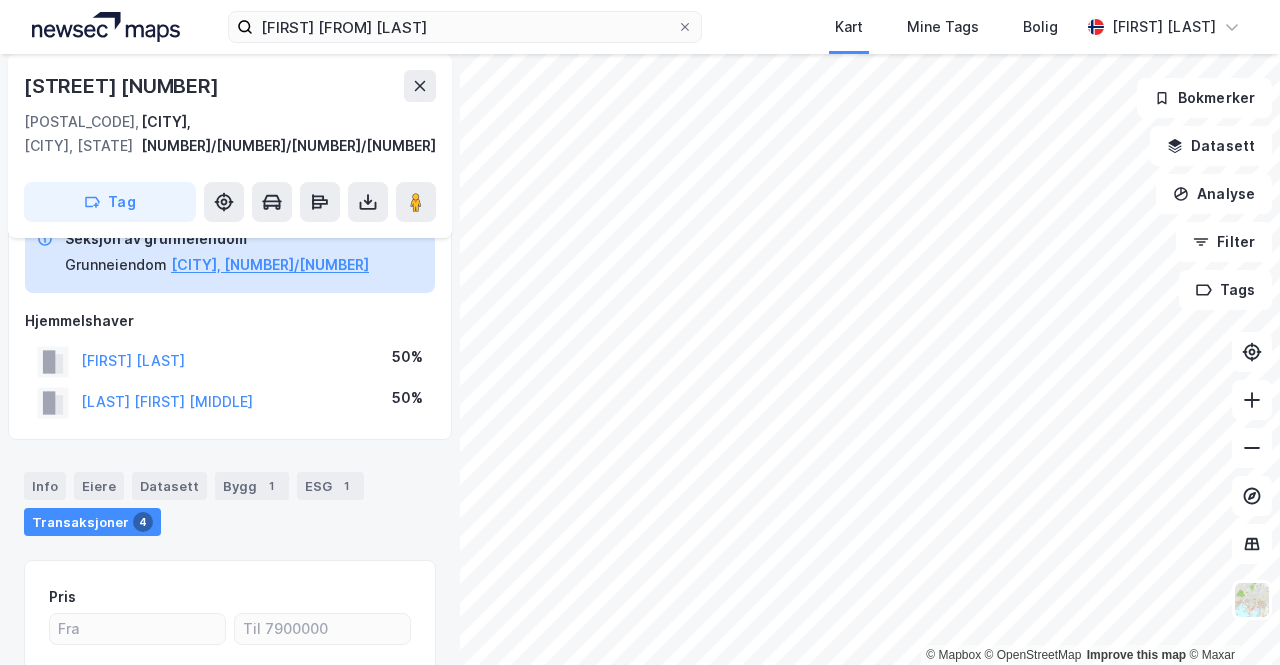 click on "[LAST] [FIRST] [PERCENT]%" at bounding box center (230, 361) 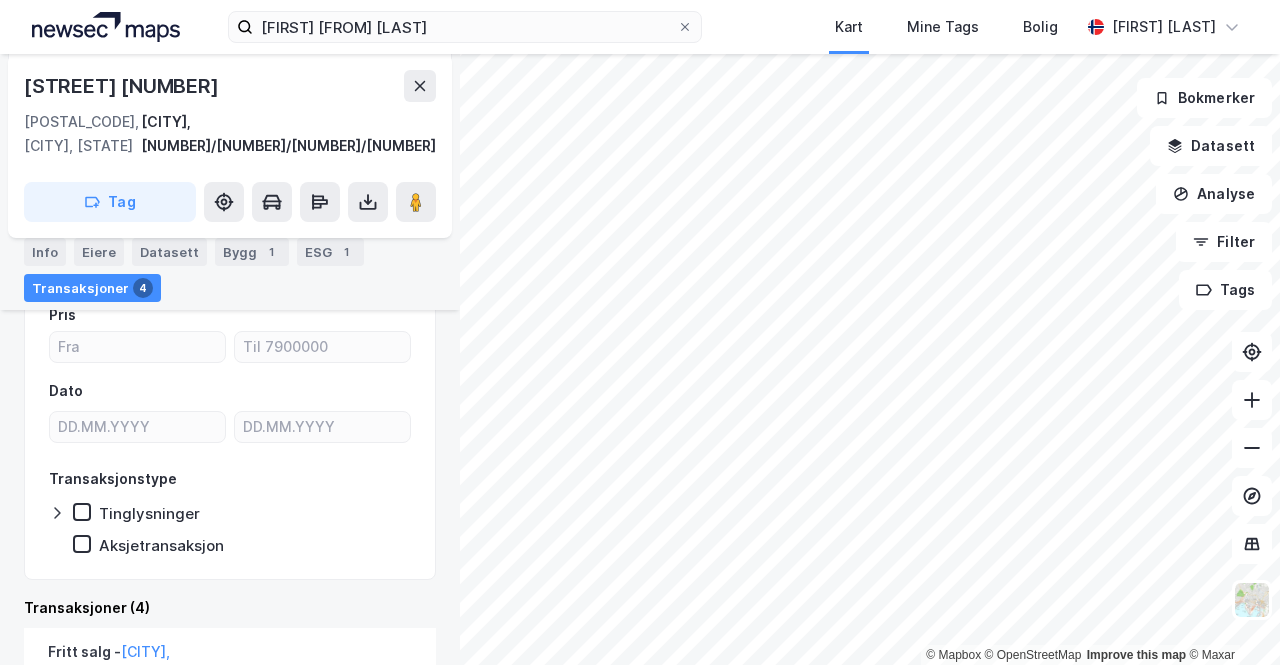 click on "Bygg 1" at bounding box center (252, 252) 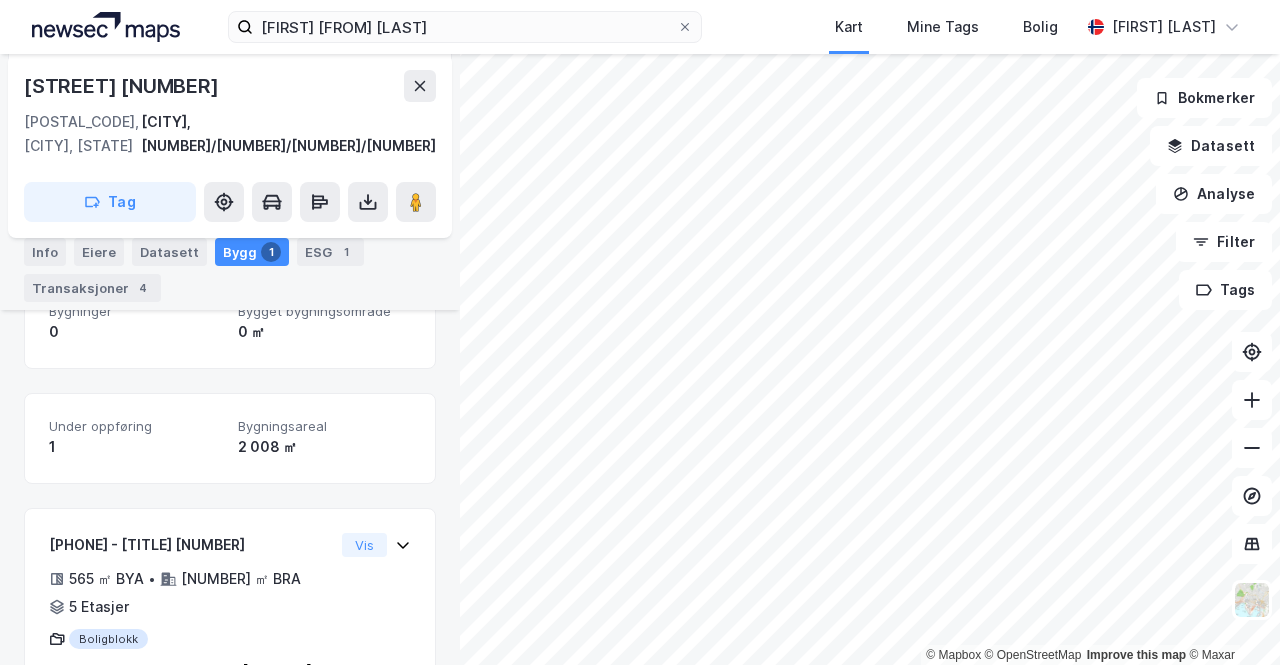 scroll, scrollTop: 438, scrollLeft: 0, axis: vertical 